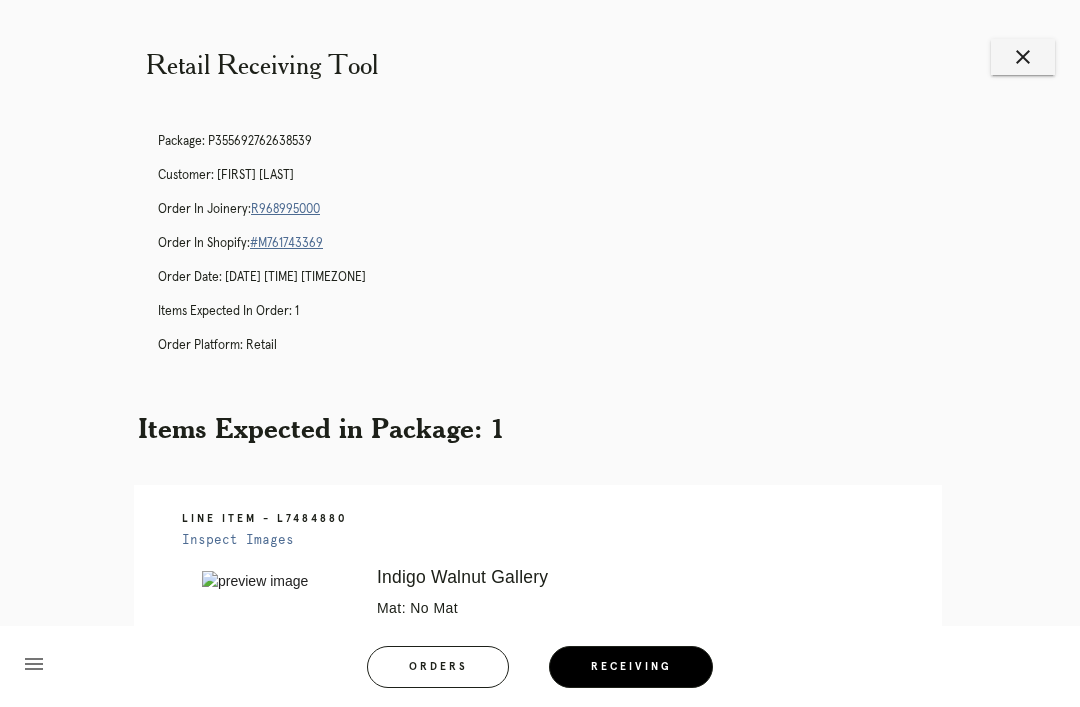scroll, scrollTop: 322, scrollLeft: 0, axis: vertical 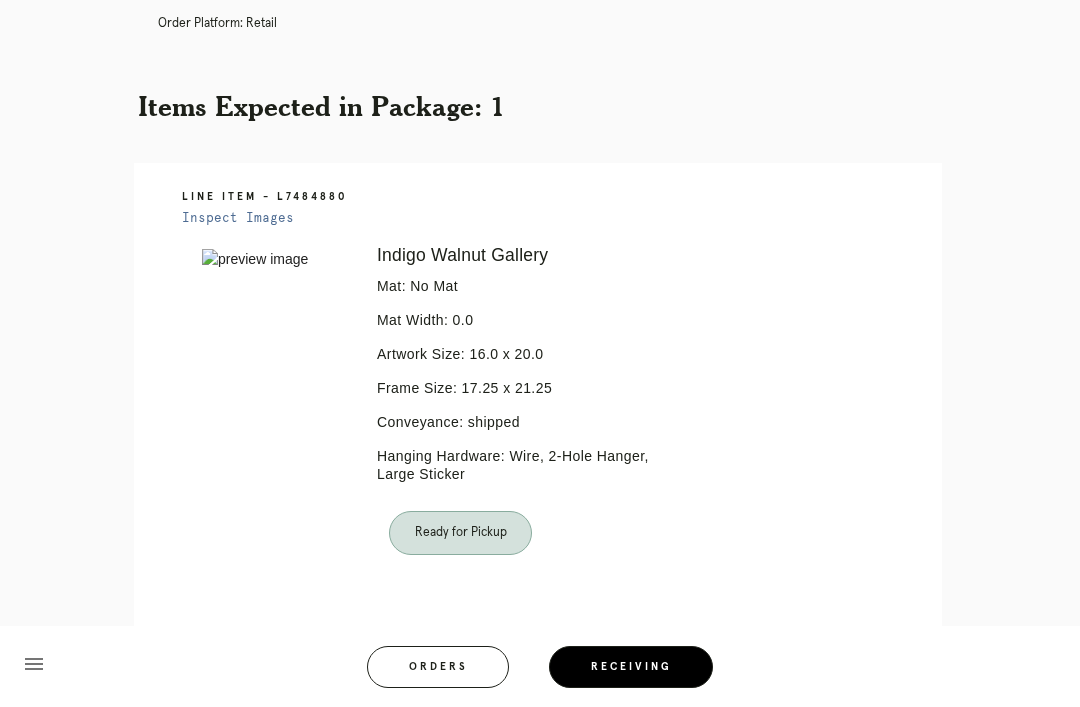 click on "Orders" at bounding box center (438, 667) 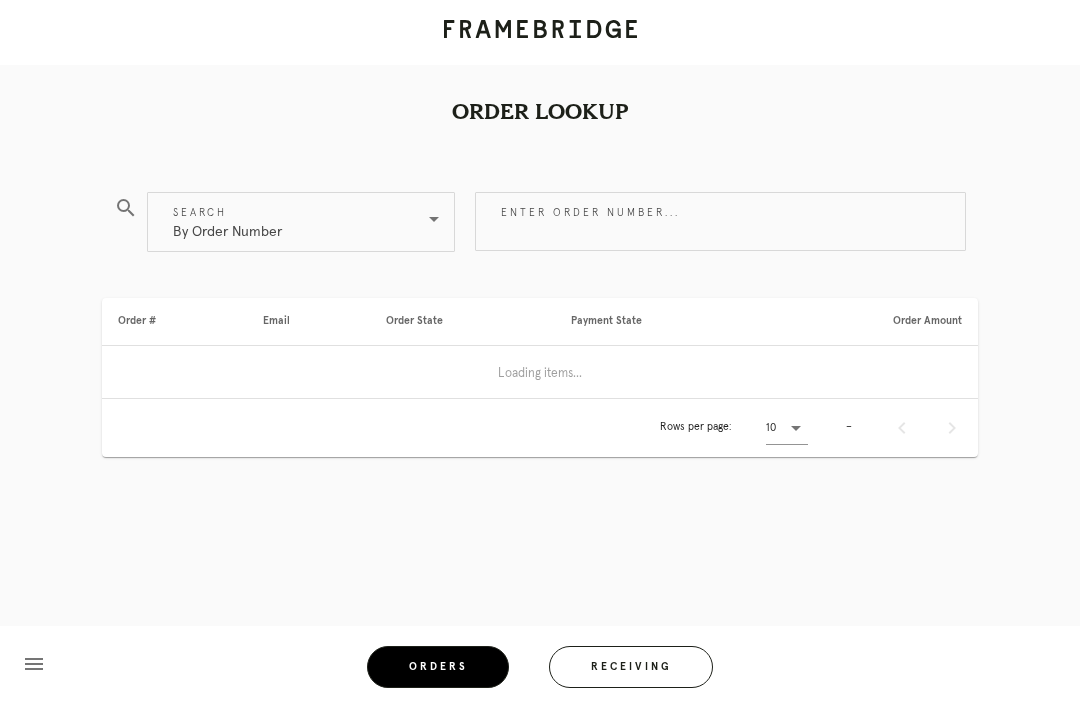 scroll, scrollTop: 0, scrollLeft: 0, axis: both 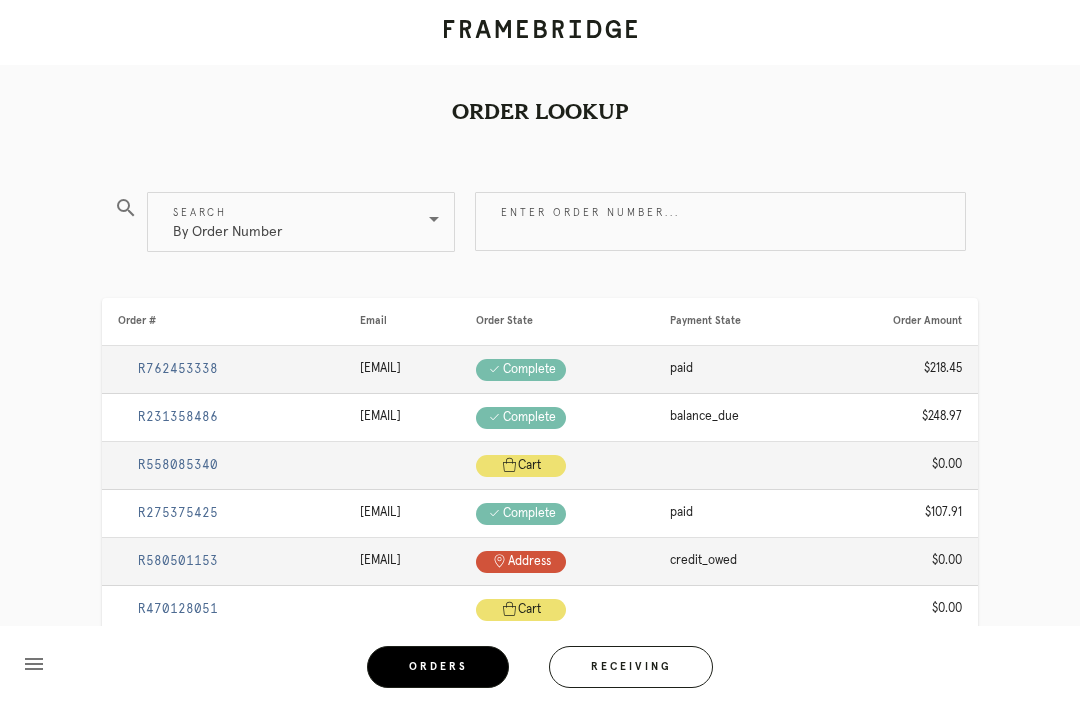 click on "Receiving" at bounding box center (631, 667) 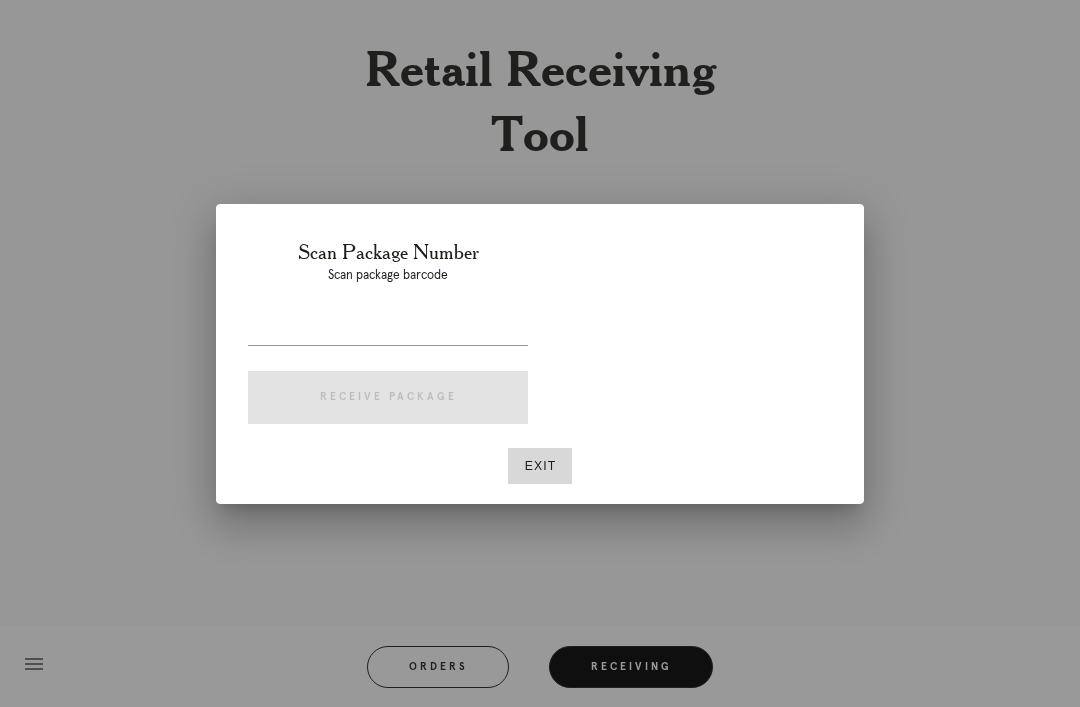 scroll, scrollTop: 64, scrollLeft: 0, axis: vertical 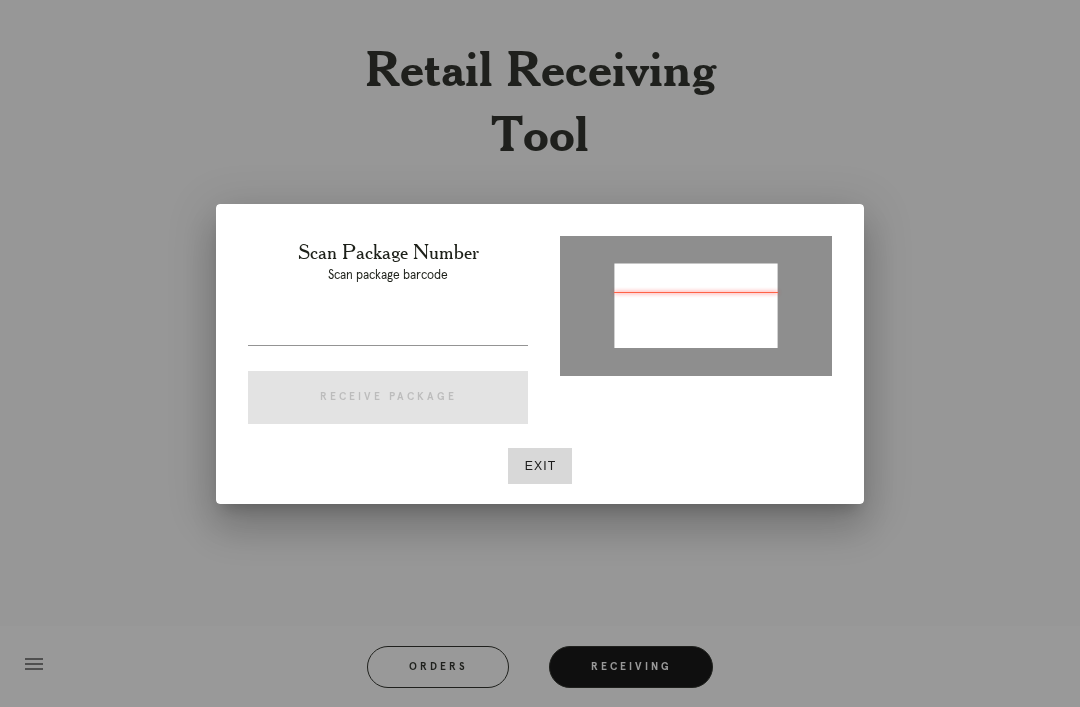 type on "P384673005139179" 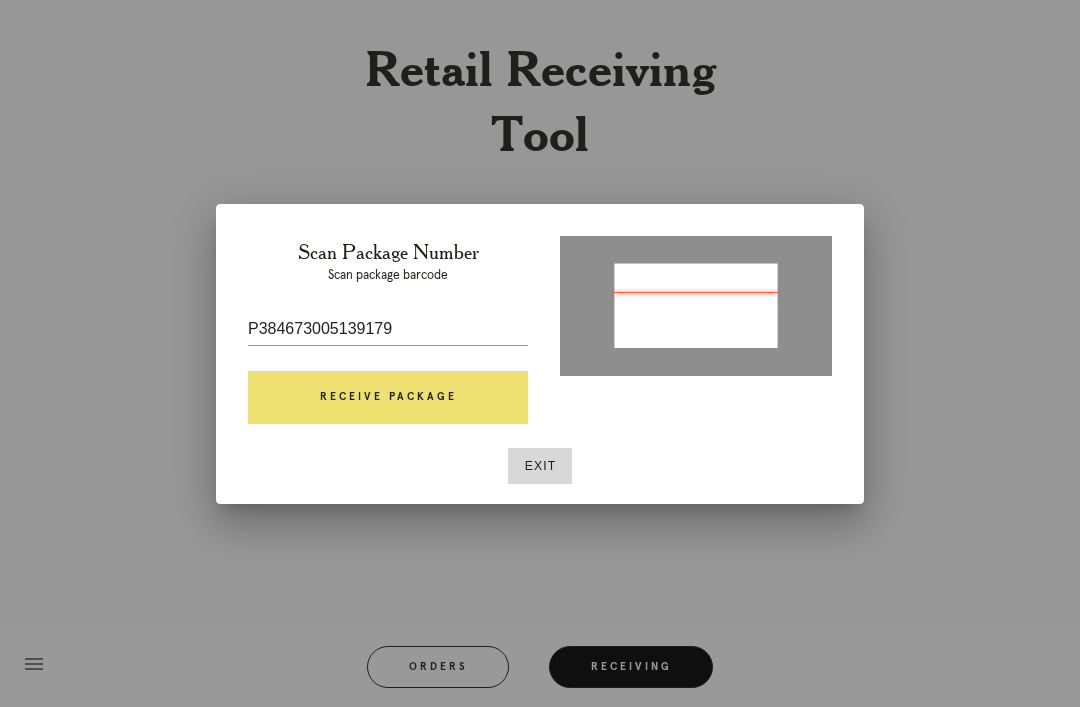 click on "Receive Package" at bounding box center (388, 398) 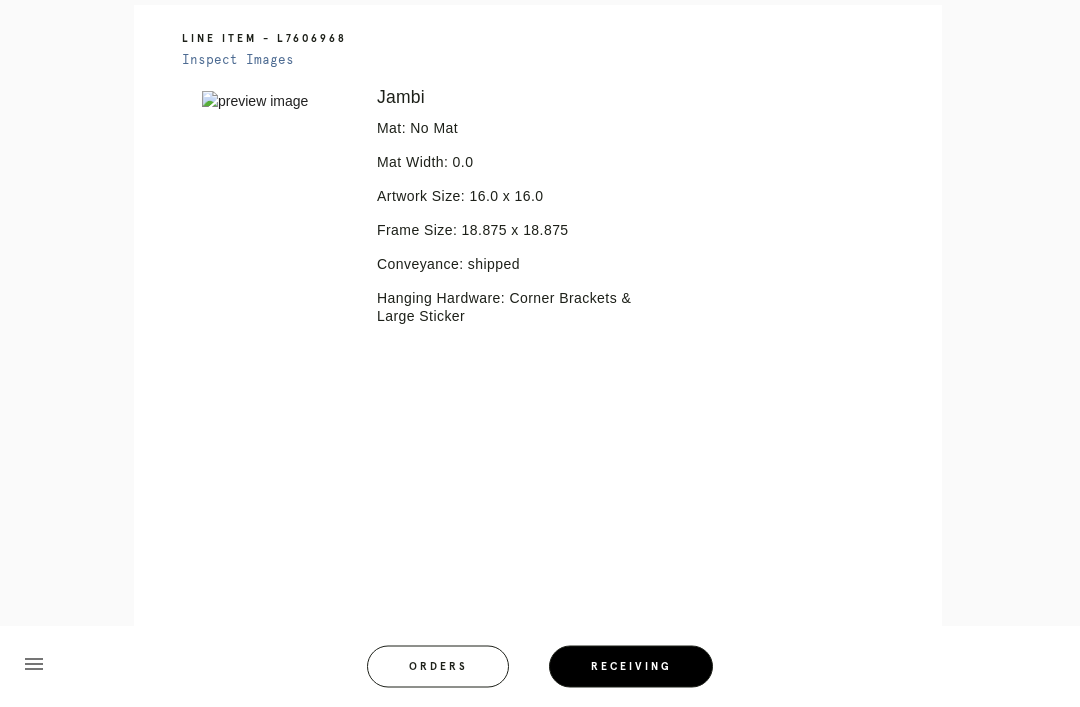 scroll, scrollTop: 808, scrollLeft: 0, axis: vertical 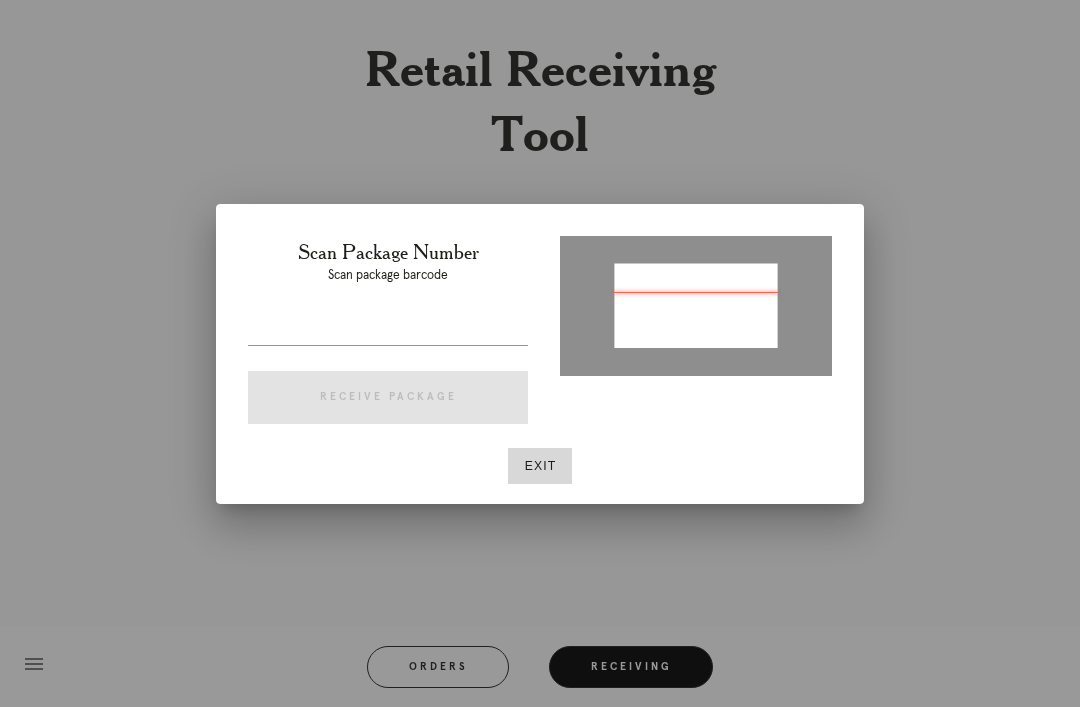 type on "[NUMBER]" 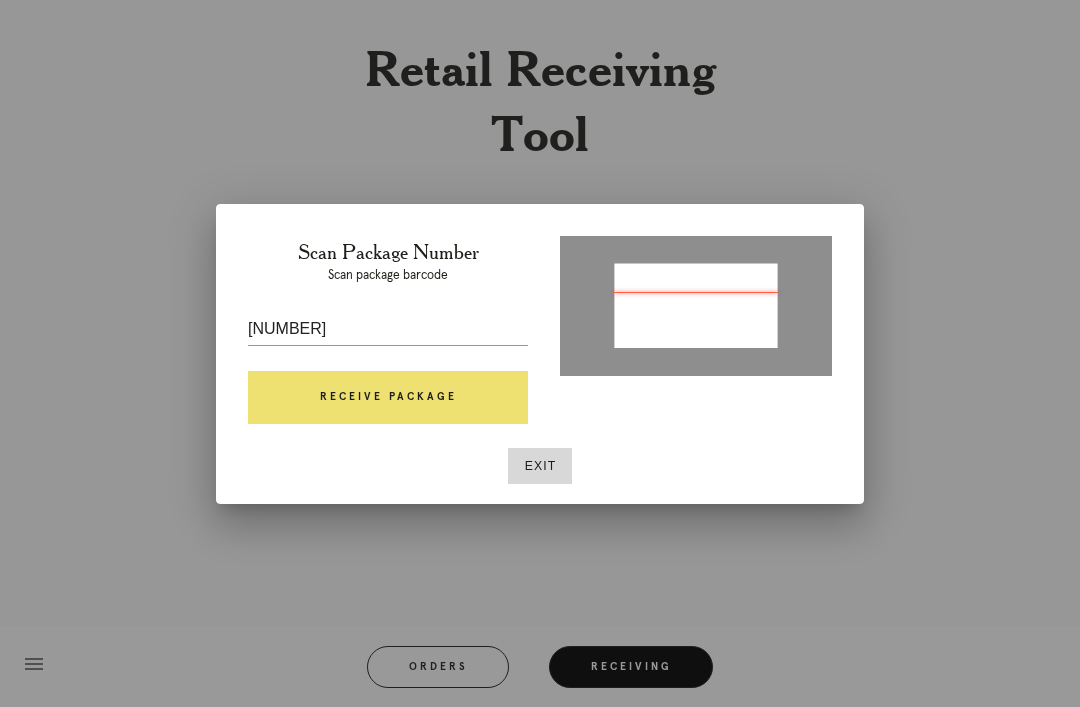 click on "Receive Package" at bounding box center (388, 398) 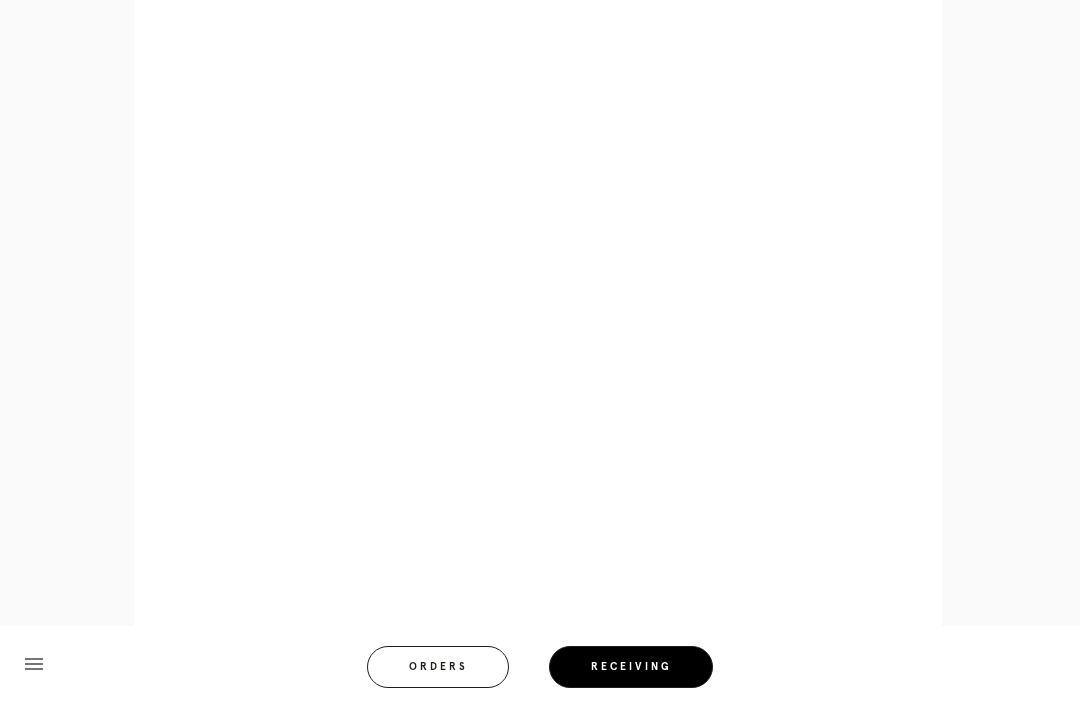 scroll, scrollTop: 858, scrollLeft: 0, axis: vertical 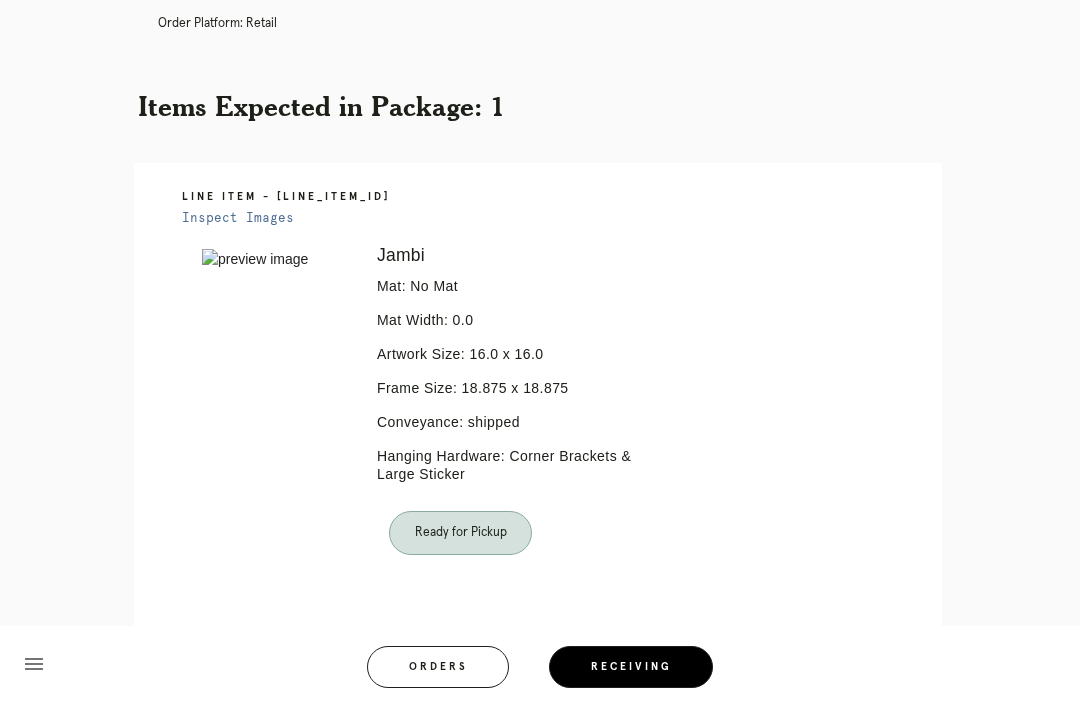 click on "Orders" at bounding box center (438, 667) 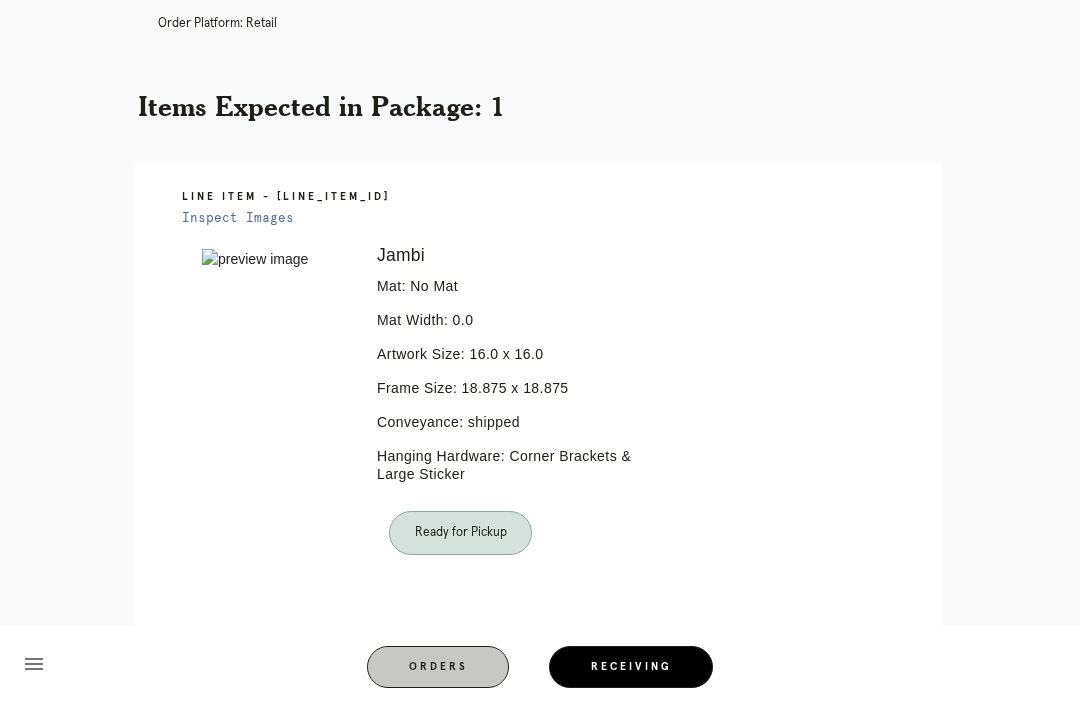 scroll, scrollTop: 0, scrollLeft: 0, axis: both 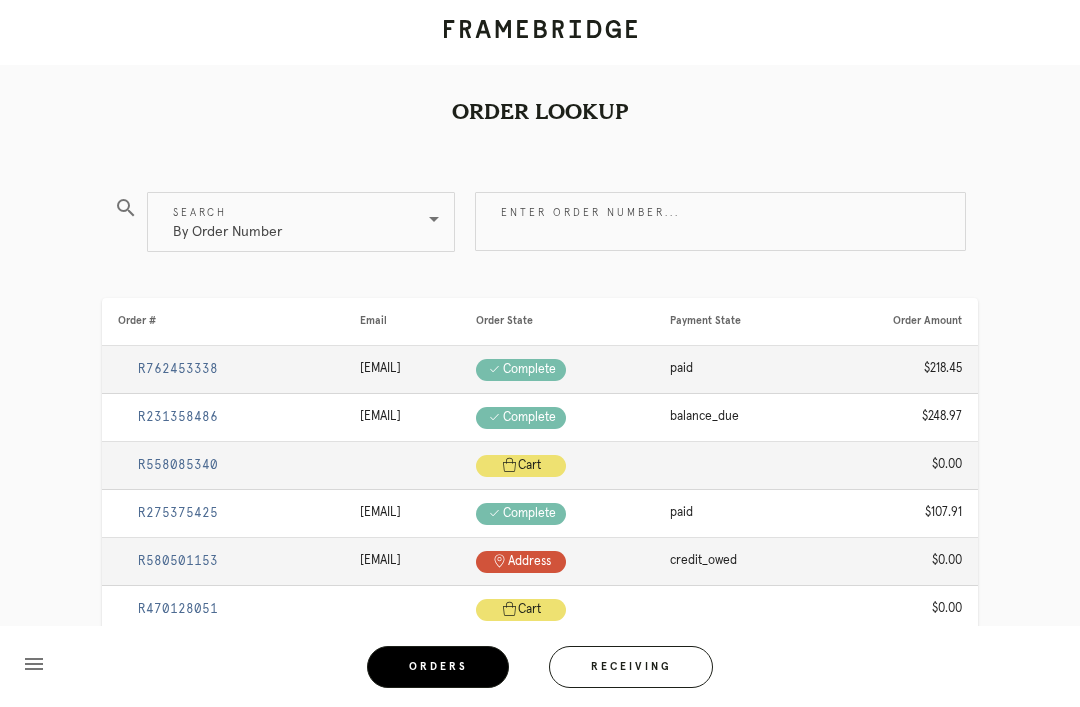 click on "Receiving" at bounding box center (631, 667) 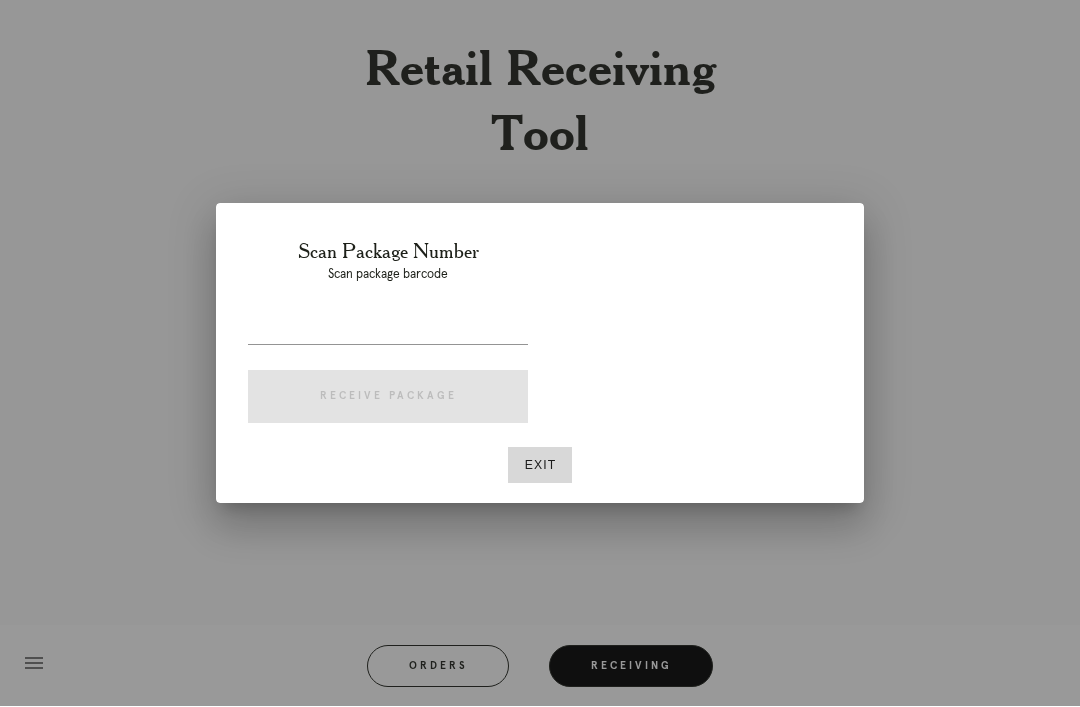 scroll, scrollTop: 64, scrollLeft: 0, axis: vertical 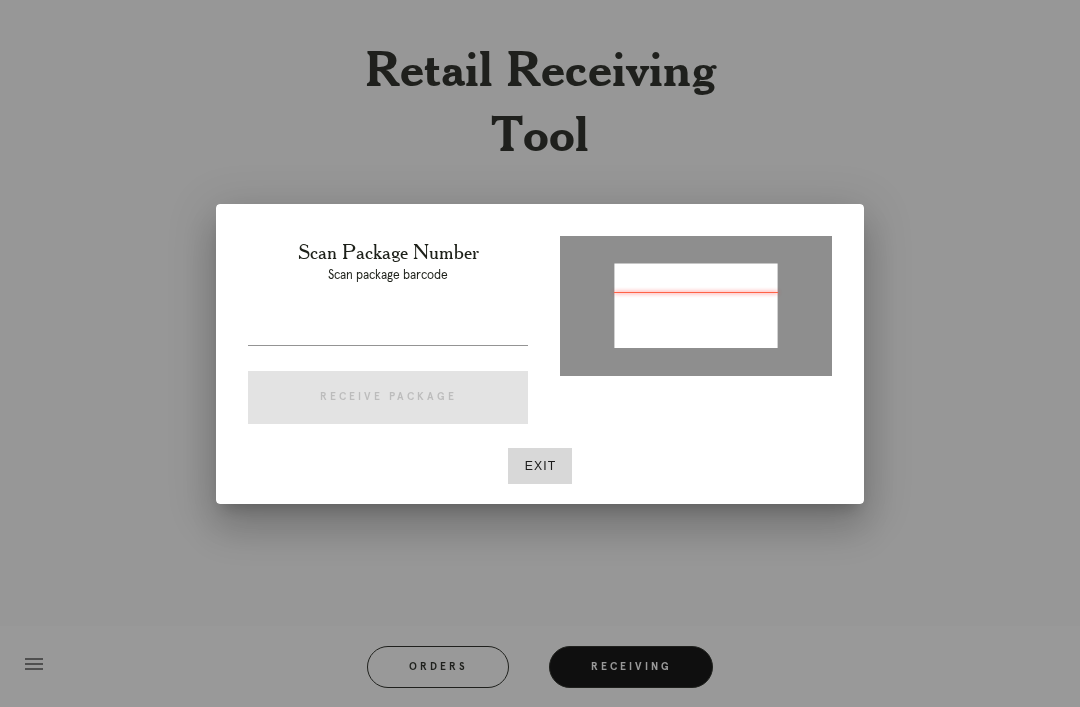 type on "P367192645313531" 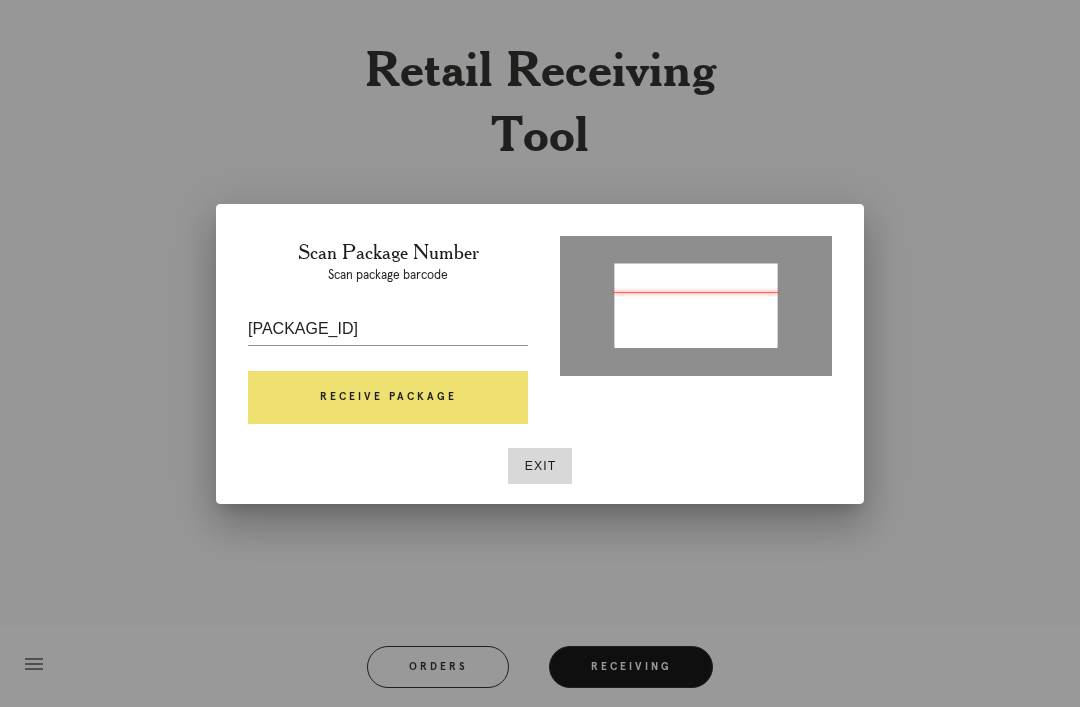 click on "Receive Package" at bounding box center (388, 398) 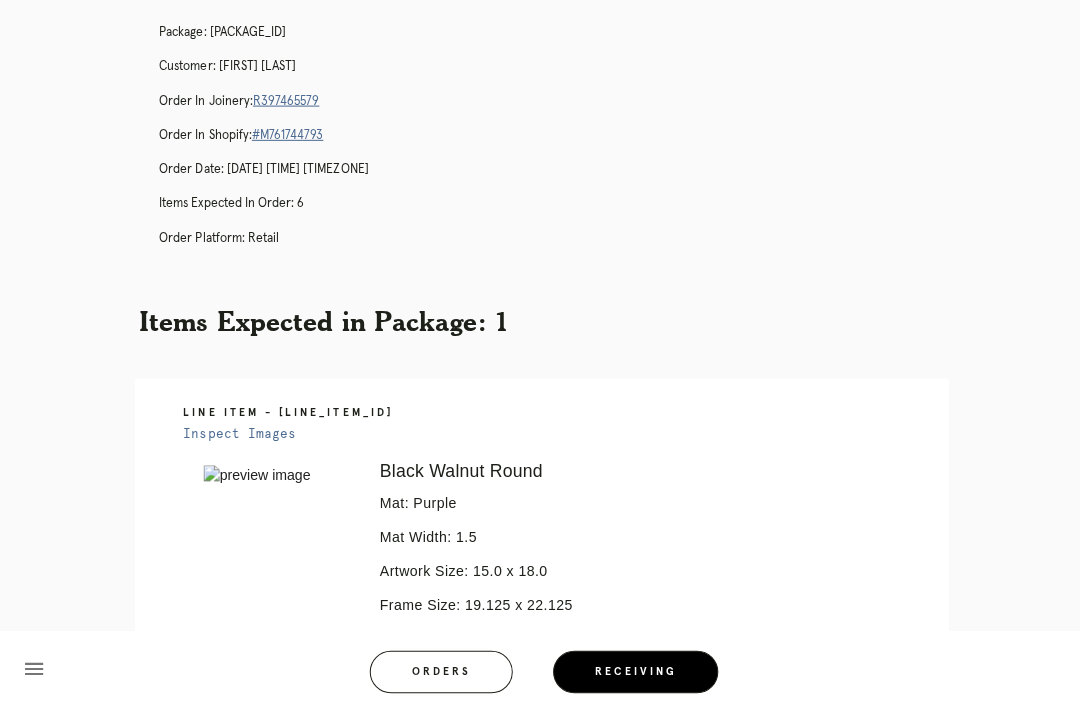 scroll, scrollTop: 0, scrollLeft: 0, axis: both 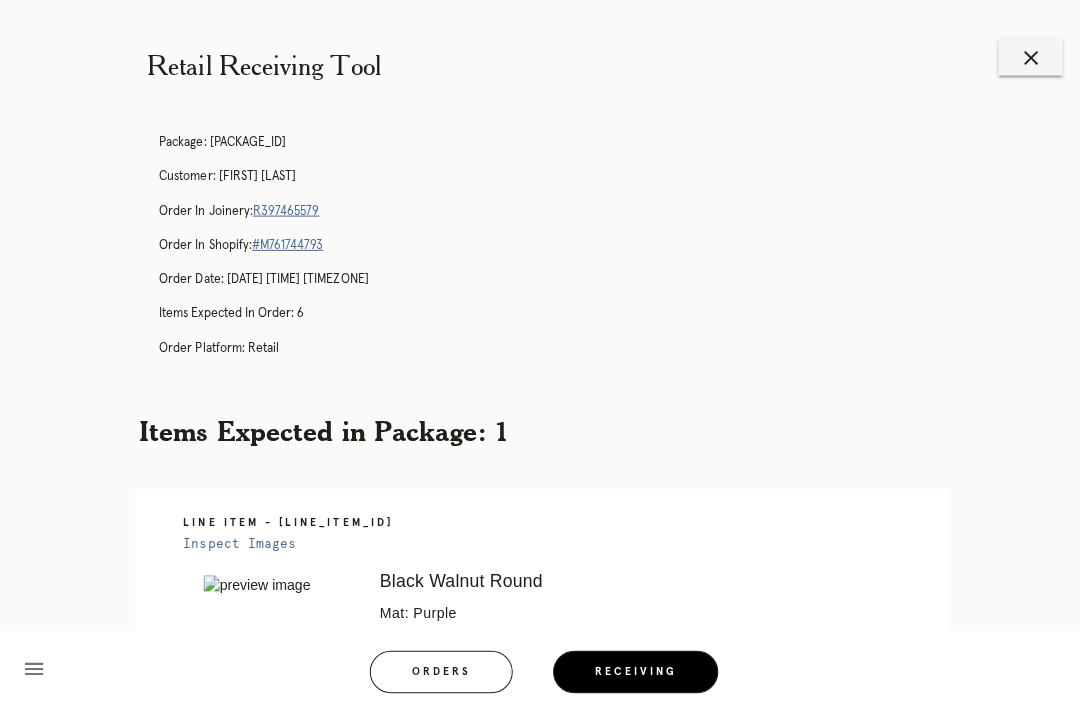 click on "Orders" at bounding box center (438, 667) 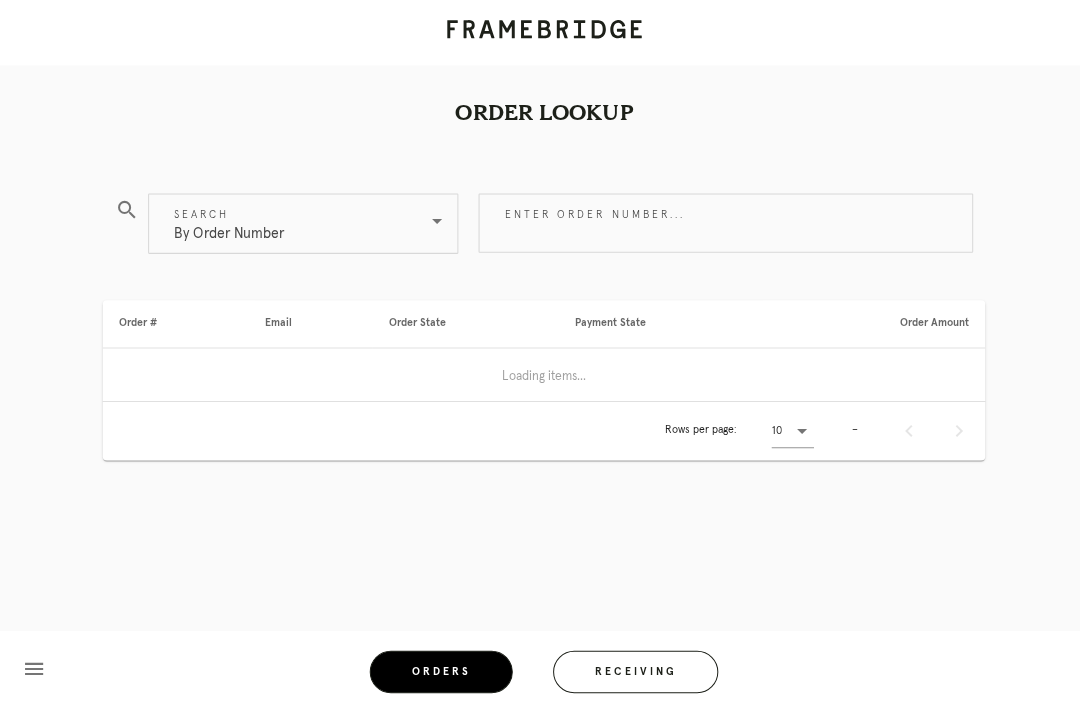 click on "Receiving" at bounding box center (631, 667) 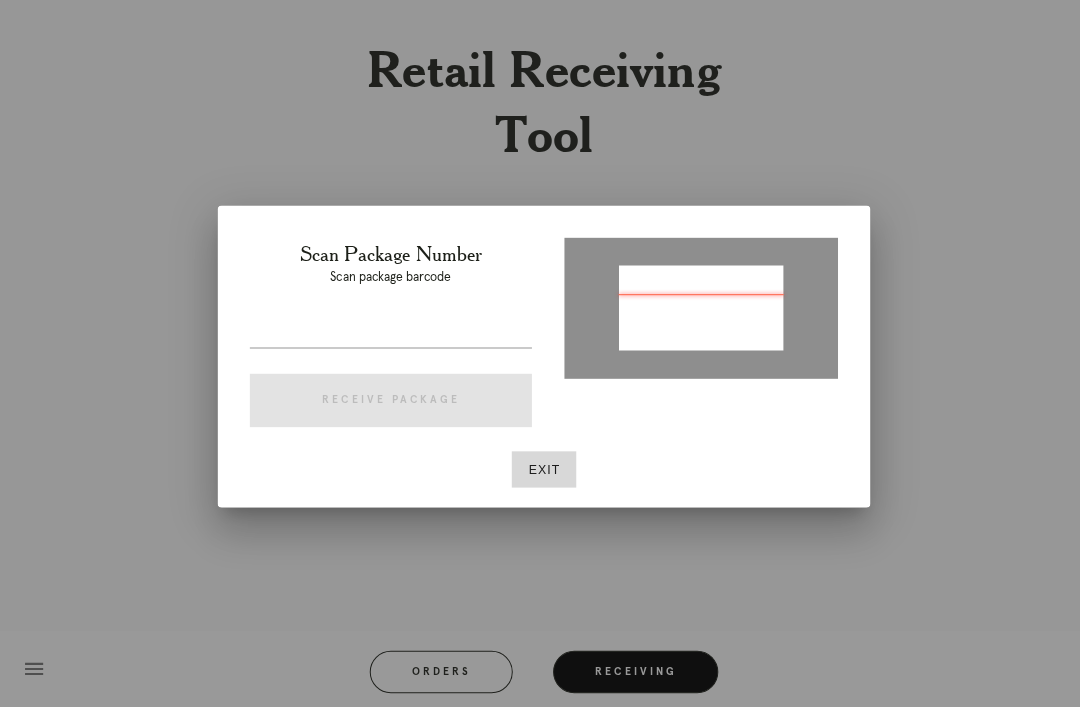 type on "P970310325705625" 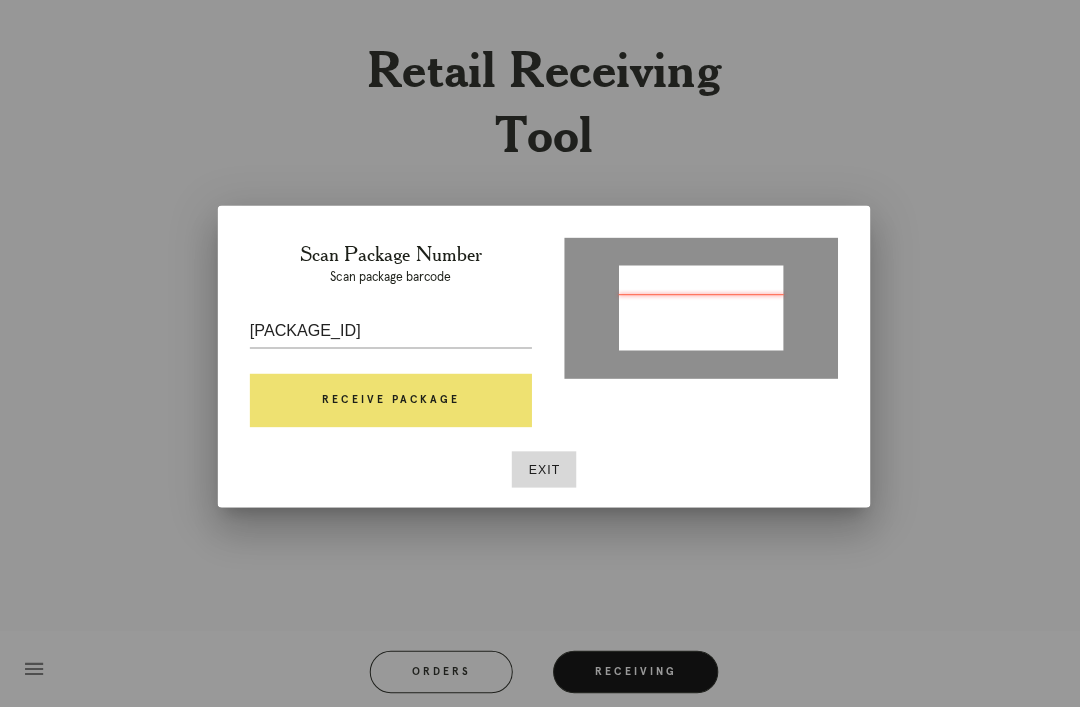 click at bounding box center [388, 360] 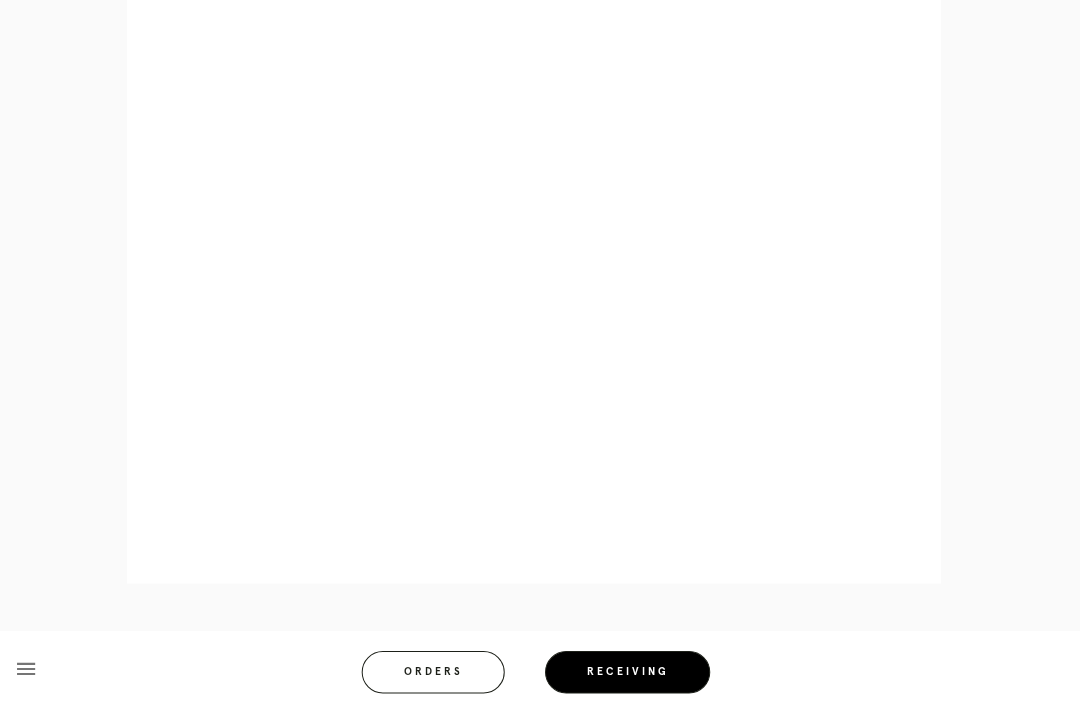 scroll, scrollTop: 1045, scrollLeft: 0, axis: vertical 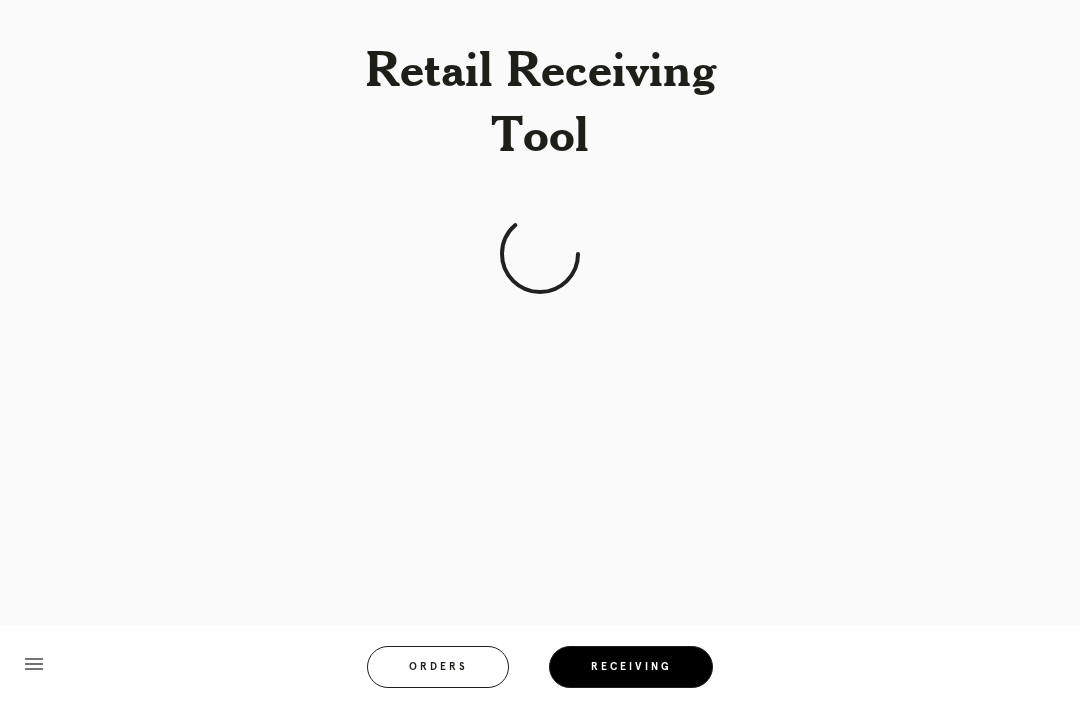 click on "Orders" at bounding box center (438, 667) 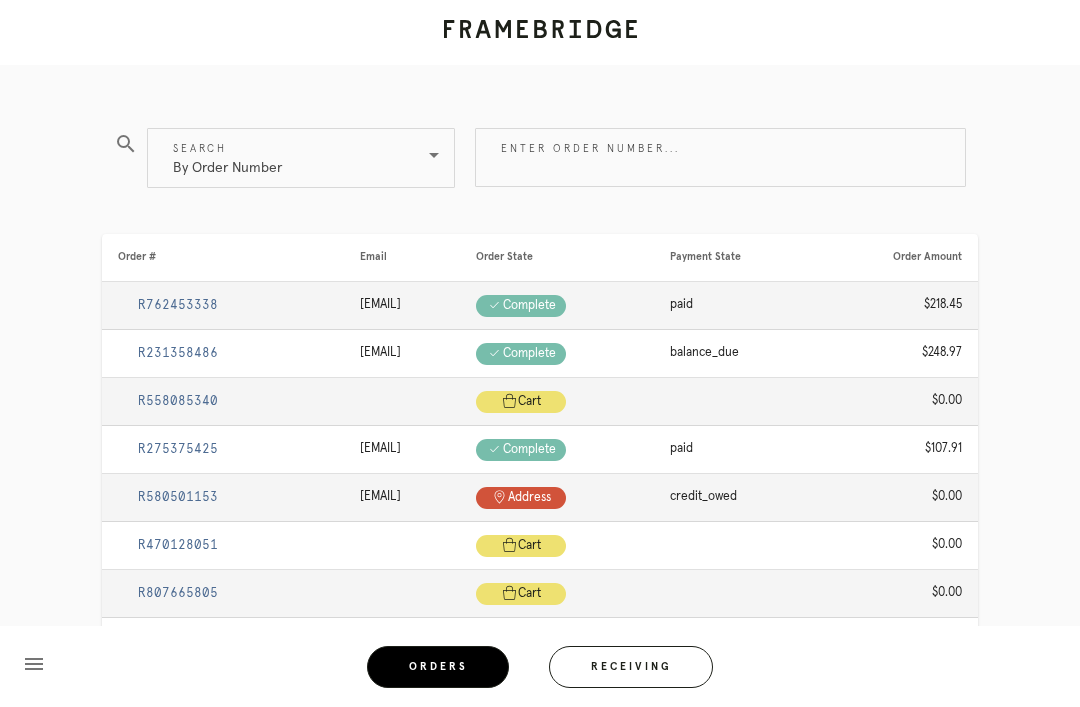 click on "Enter order number..." at bounding box center (720, 157) 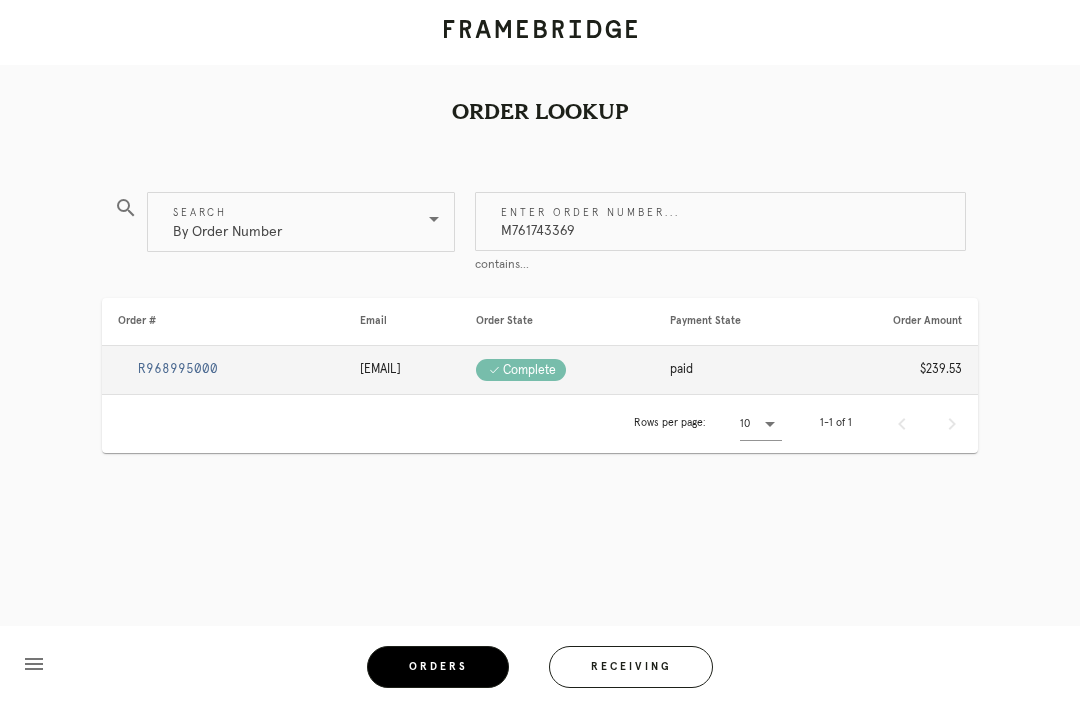 type on "M761743369" 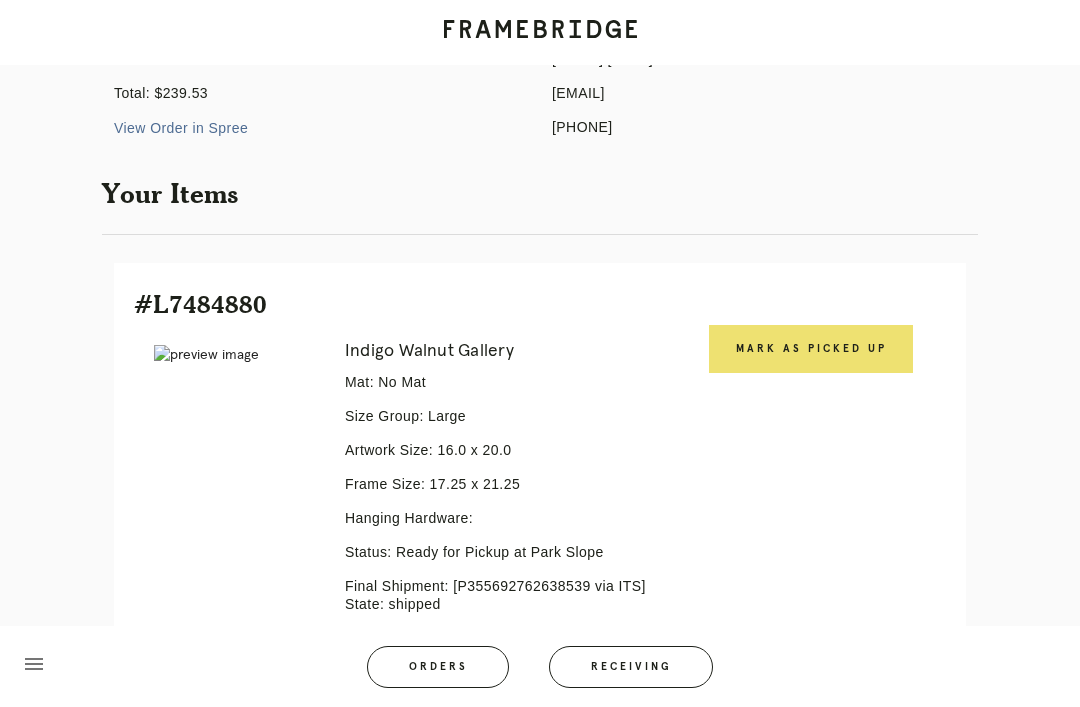 scroll, scrollTop: 275, scrollLeft: 0, axis: vertical 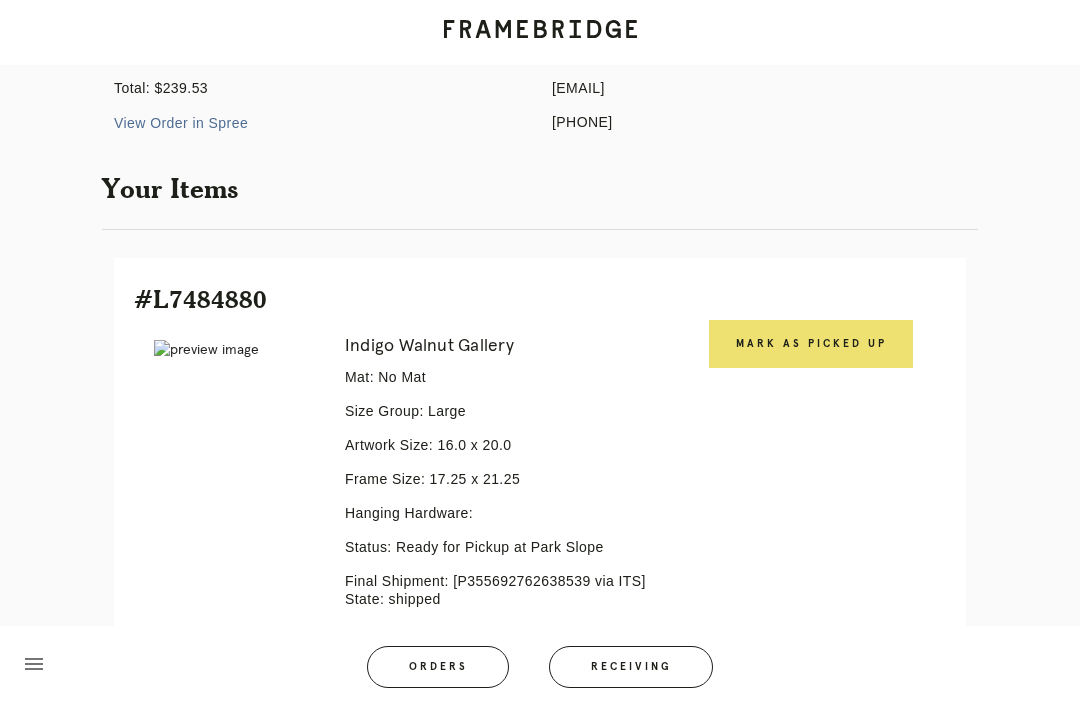 click on "Mark as Picked Up" at bounding box center (811, 344) 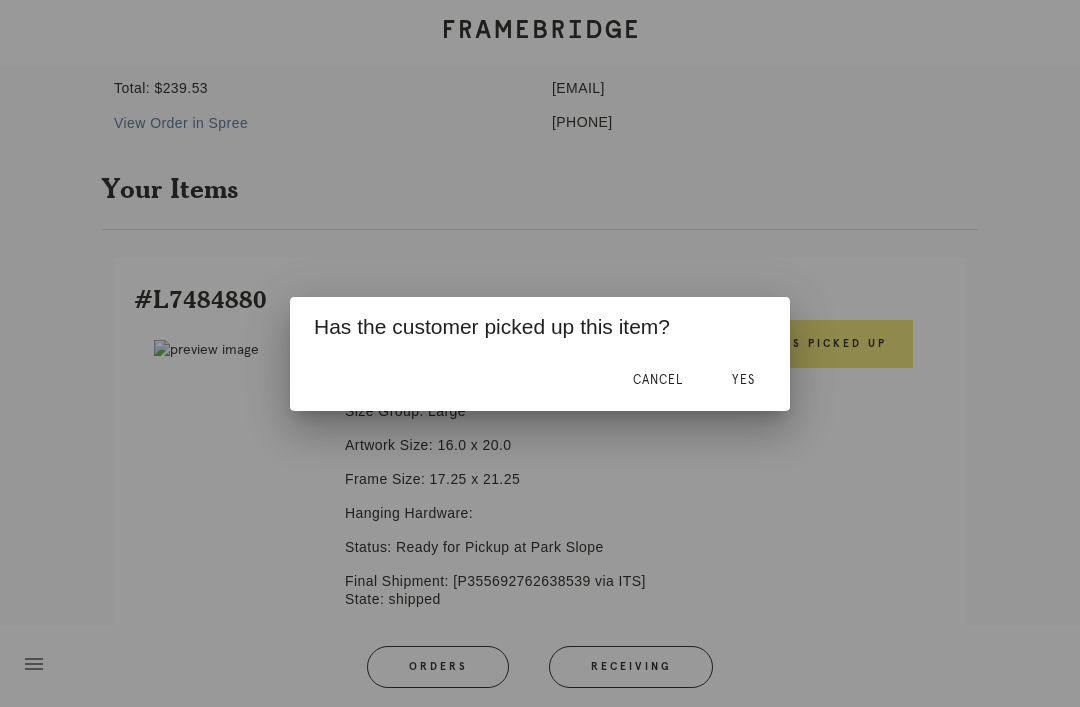 click on "Yes" at bounding box center [743, 381] 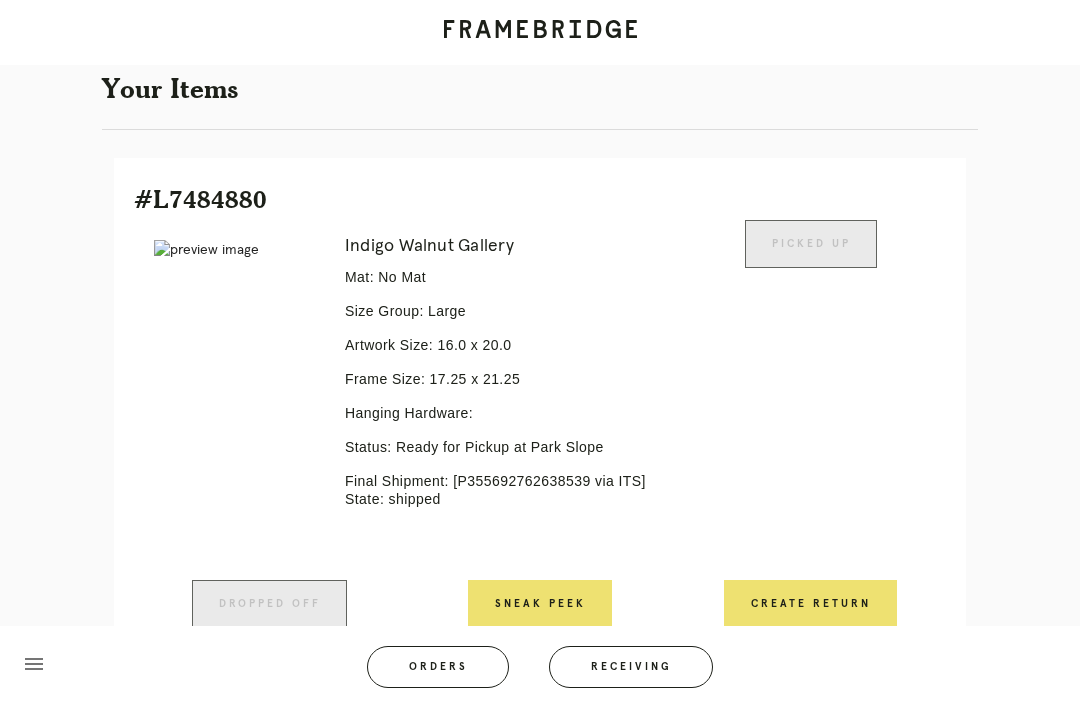 scroll, scrollTop: 428, scrollLeft: 0, axis: vertical 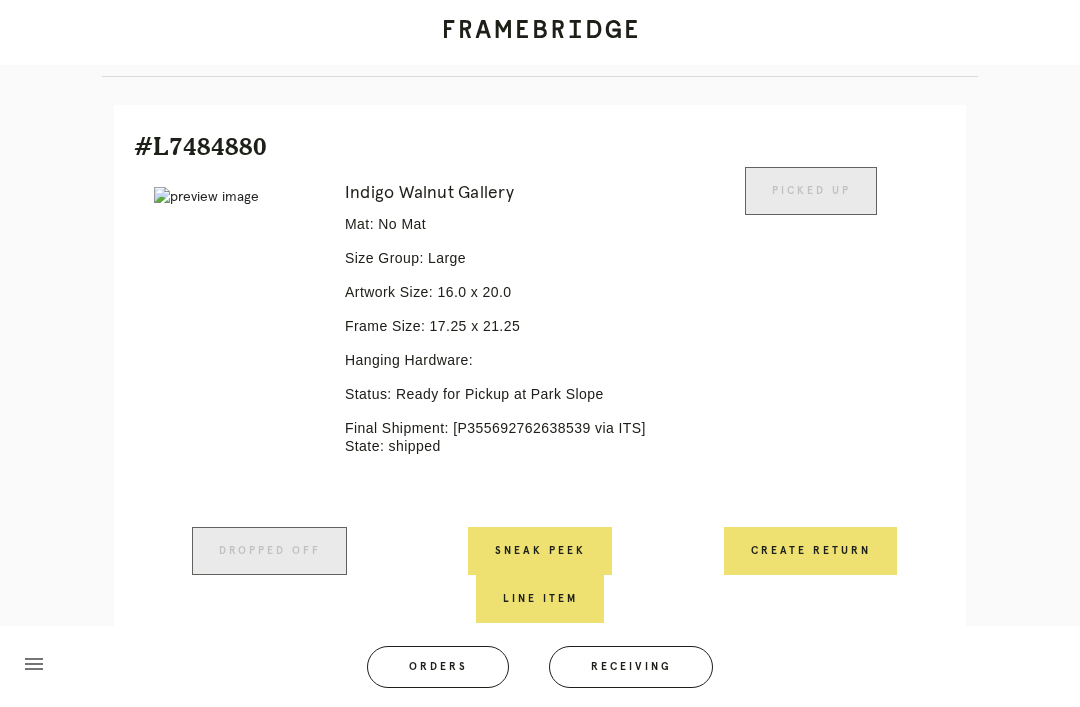 click on "Orders" at bounding box center [438, 667] 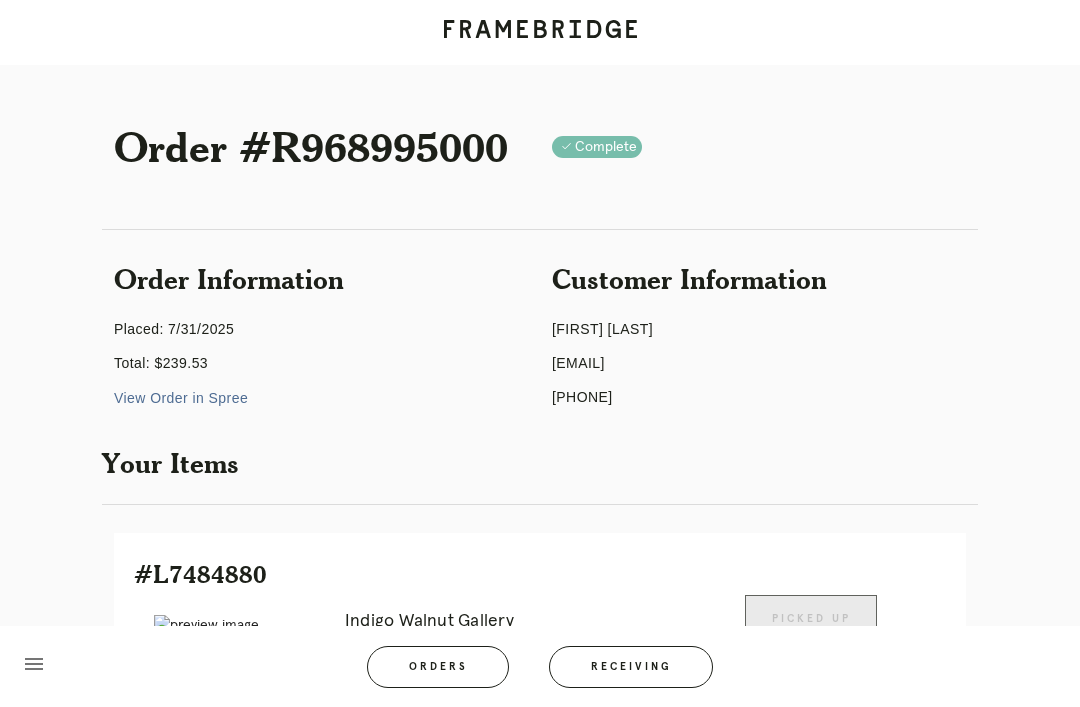 click on "Order #R968995000
Check
.a {
fill: #1d2019;
}
complete
Order Information
Placed: 7/31/2025
Total: $239.53
View Order in Spree
Customer Information
Matt Thomas
thomasmatt@me.com
+16503804632
Your Items     #L7484880
Error retreiving frame spec #9798577
Indigo Walnut Gallery
Mat: No Mat
Size Group: Large
Artwork Size:
16.0
x
20.0
Frame Size:
17.25
x
21.25
Hanging Hardware:
Status:
Ready for Pickup at Park Slope
Final Shipment:
[P355692762638539 via ITS] State: shipped
Picked Up
Dropped off
Sneak Peek
Line Item
menu" at bounding box center (540, 597) 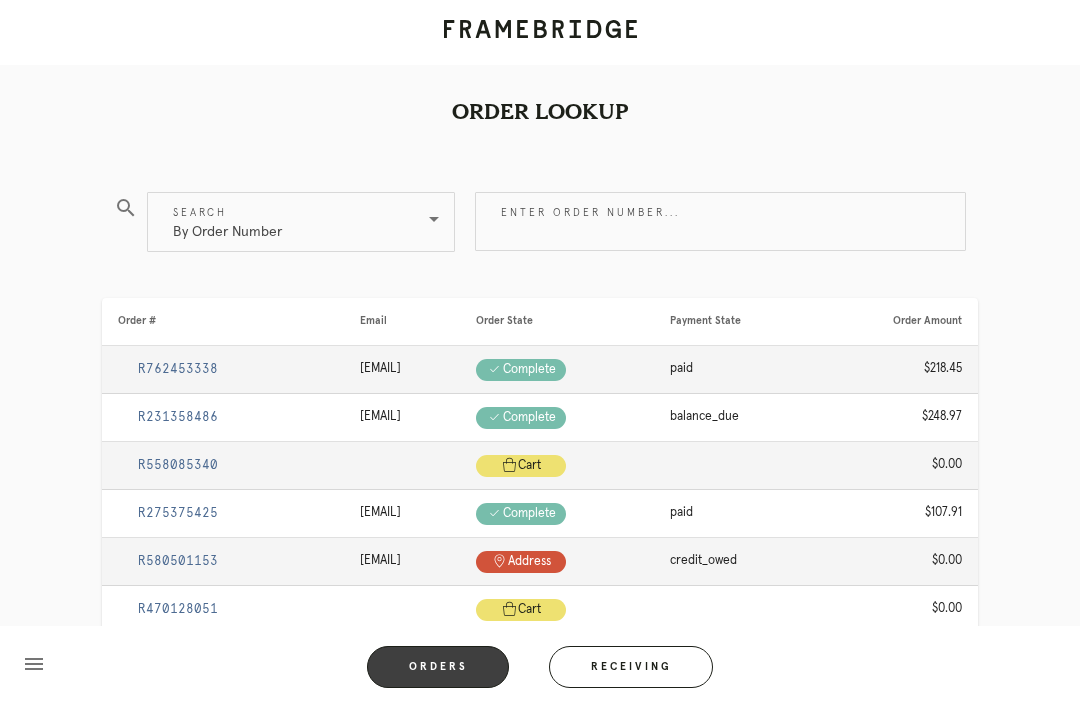 click on "Receiving" at bounding box center [631, 667] 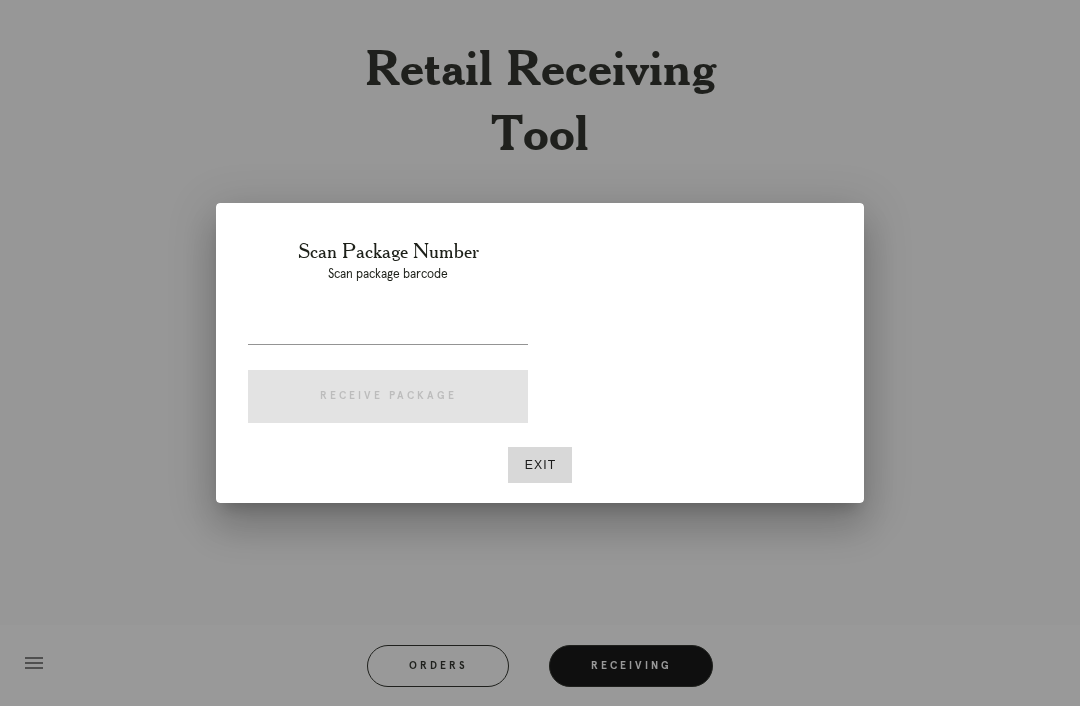 scroll, scrollTop: 64, scrollLeft: 0, axis: vertical 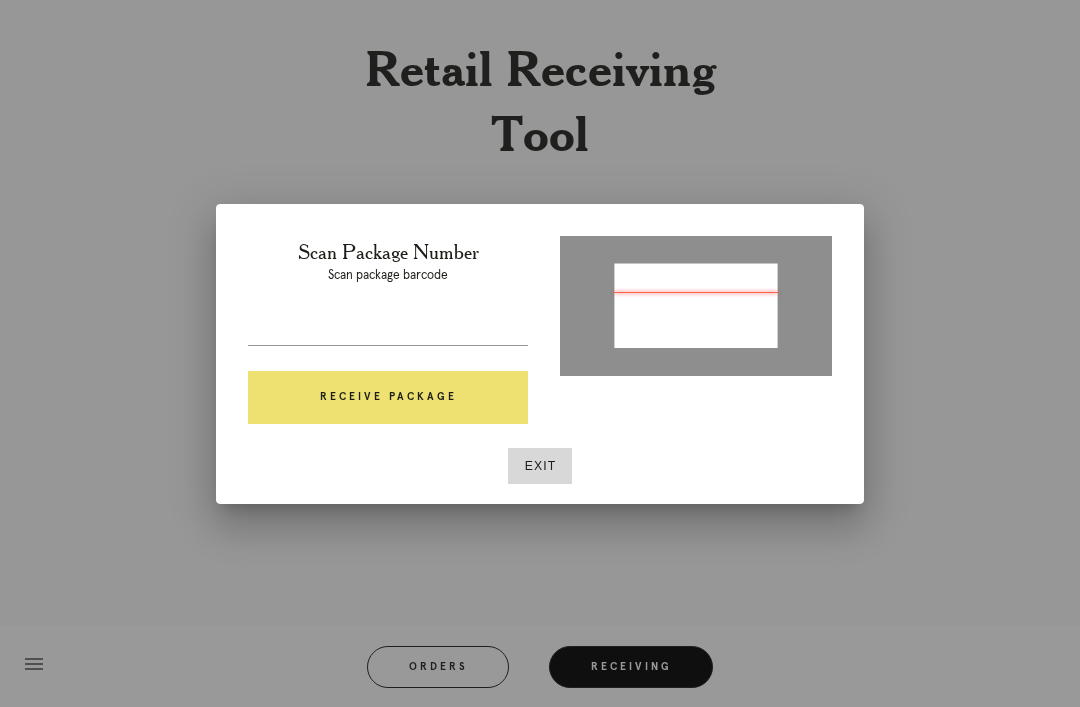 type on "P529945366553679" 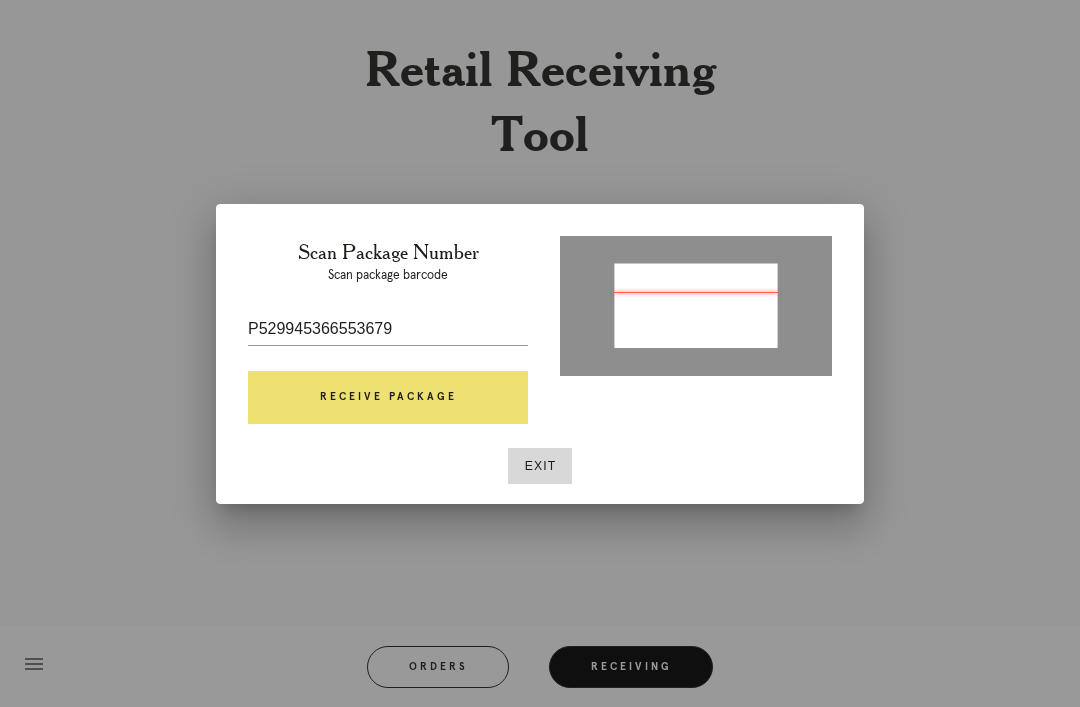 click on "Receive Package" at bounding box center [388, 398] 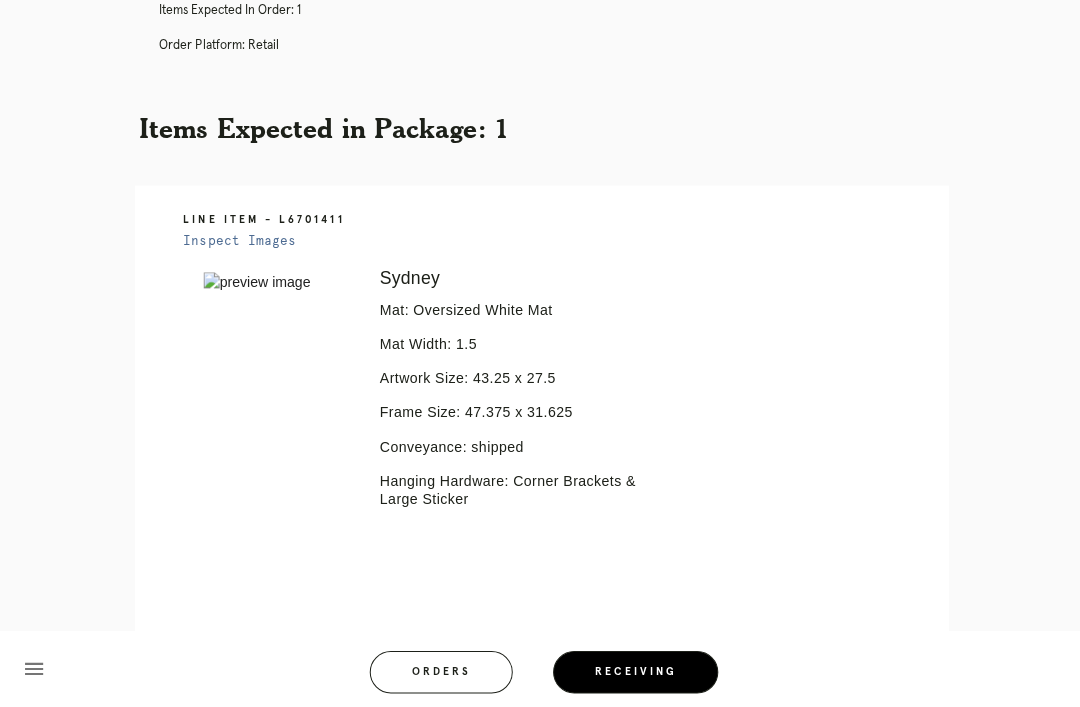 scroll, scrollTop: 299, scrollLeft: 0, axis: vertical 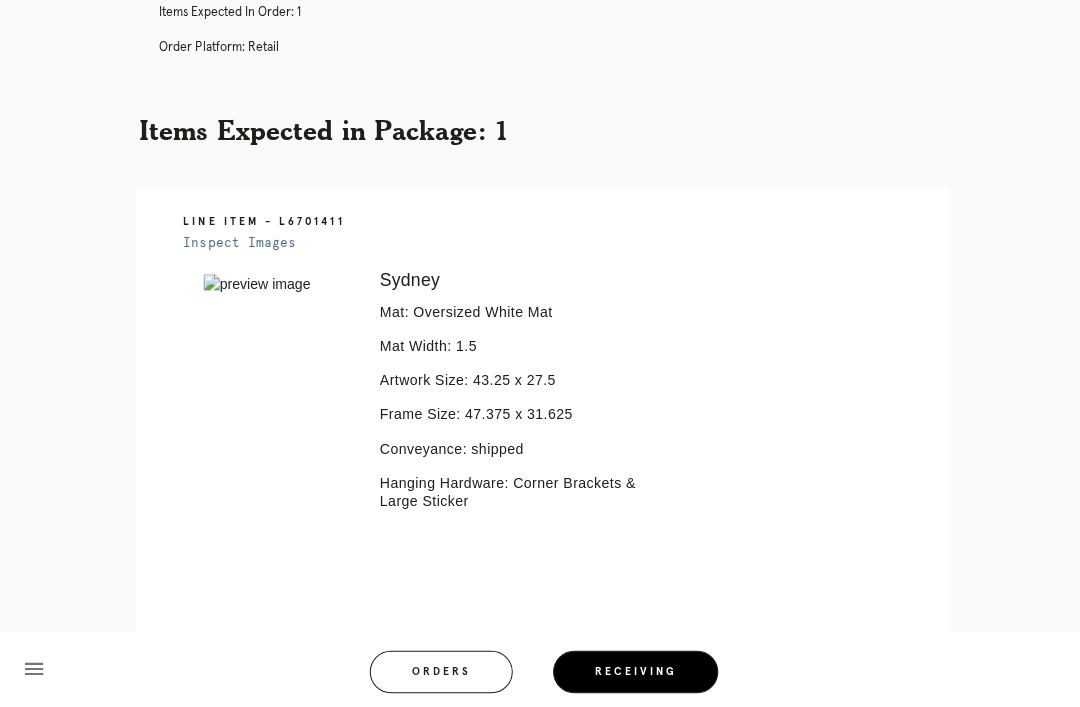 click on "Orders" at bounding box center (438, 667) 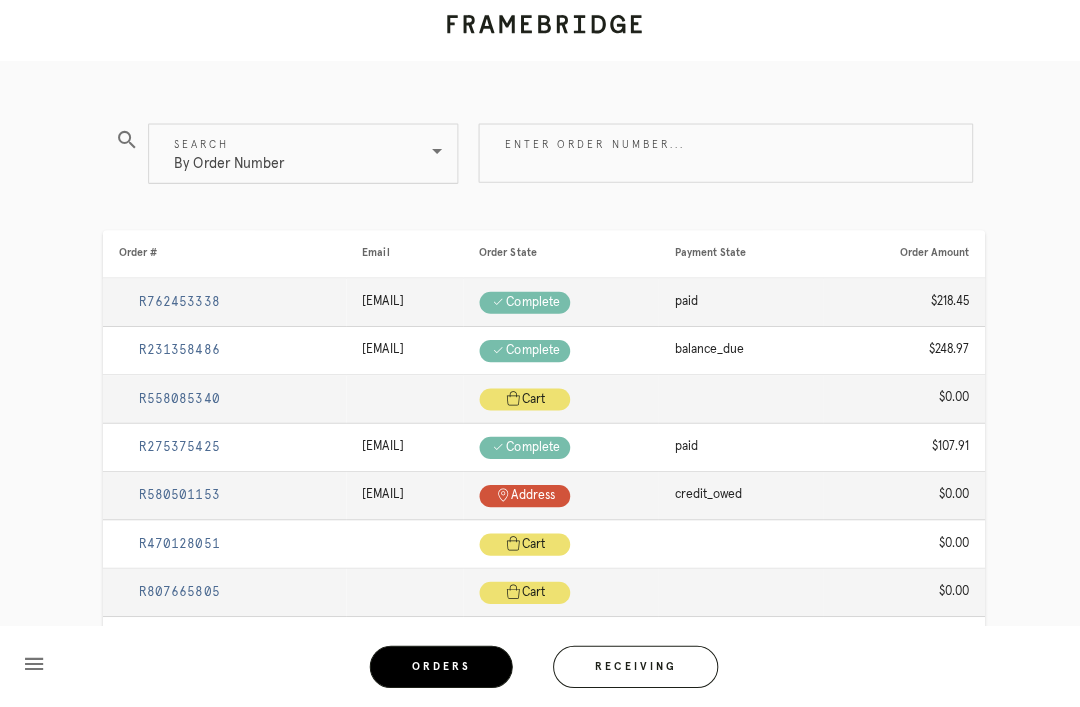 click on "Receiving" at bounding box center (631, 667) 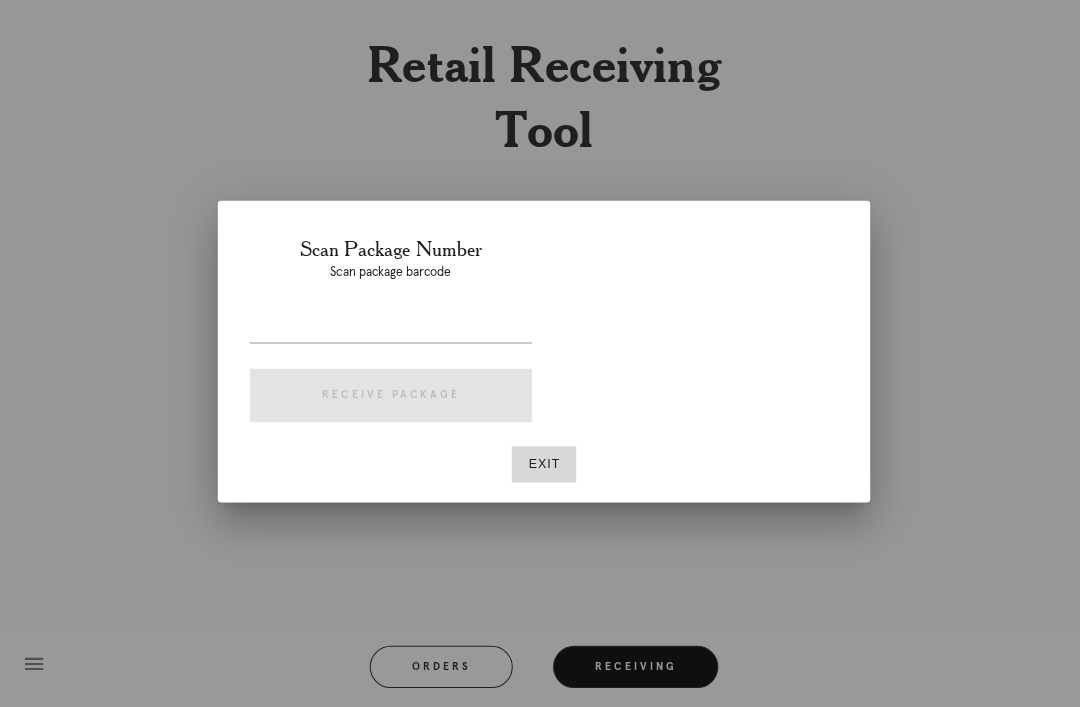 type on "P933833838404183" 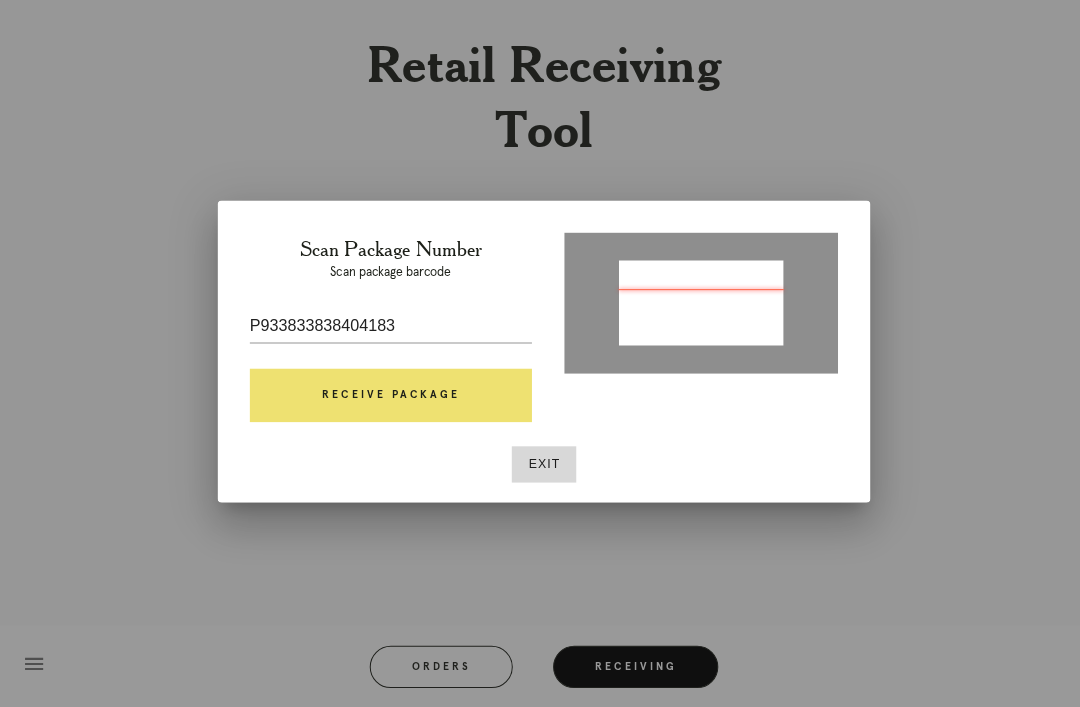 click on "Receive Package" at bounding box center [388, 398] 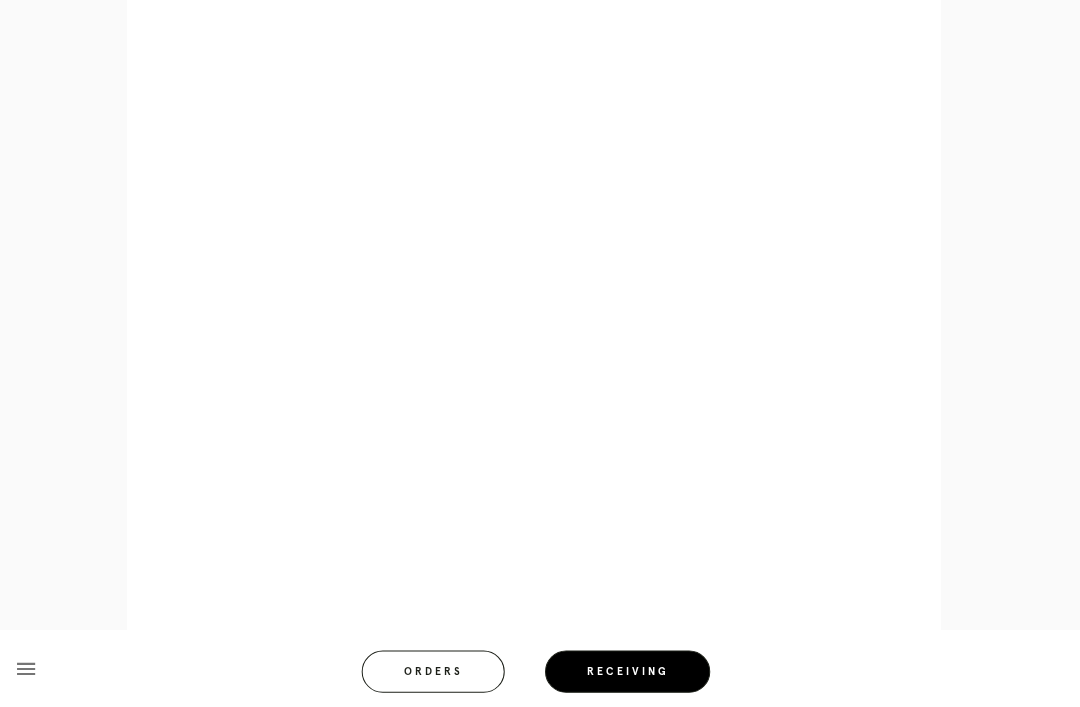 scroll, scrollTop: 897, scrollLeft: 0, axis: vertical 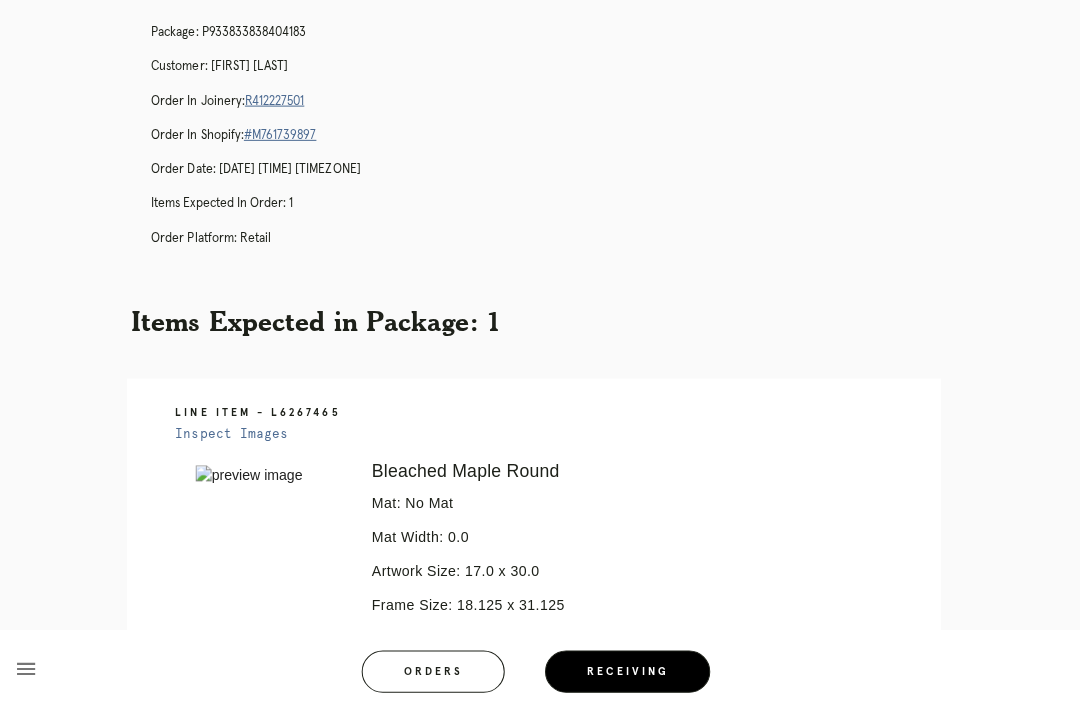 click on "Orders" at bounding box center (438, 667) 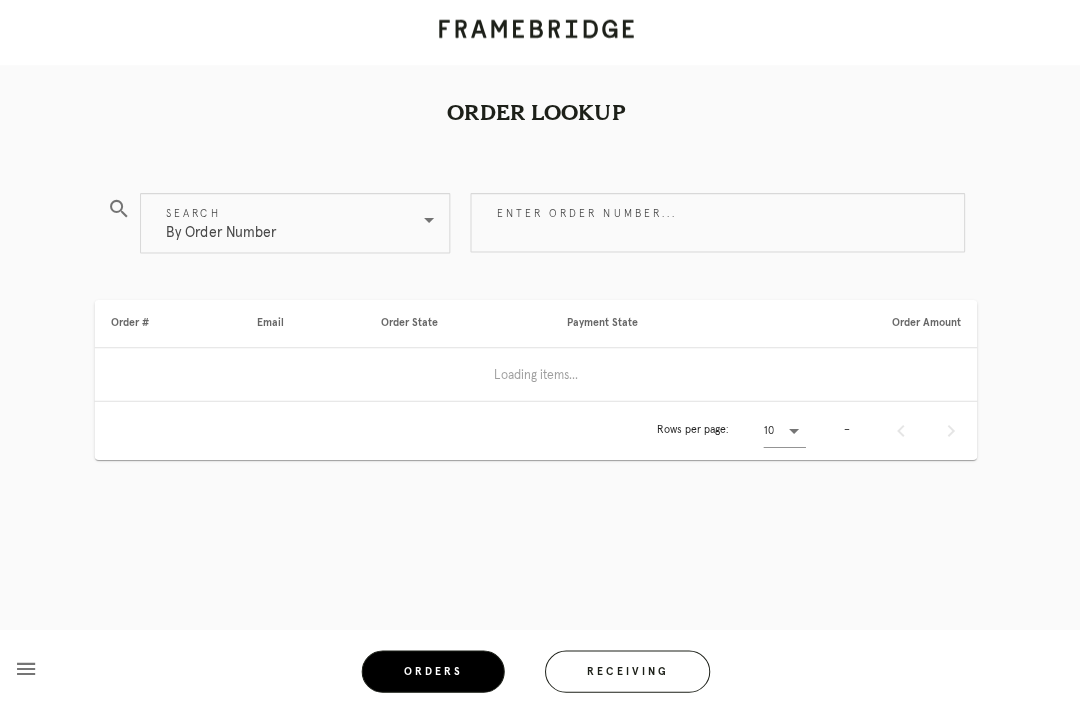 click on "Orders" at bounding box center [438, 667] 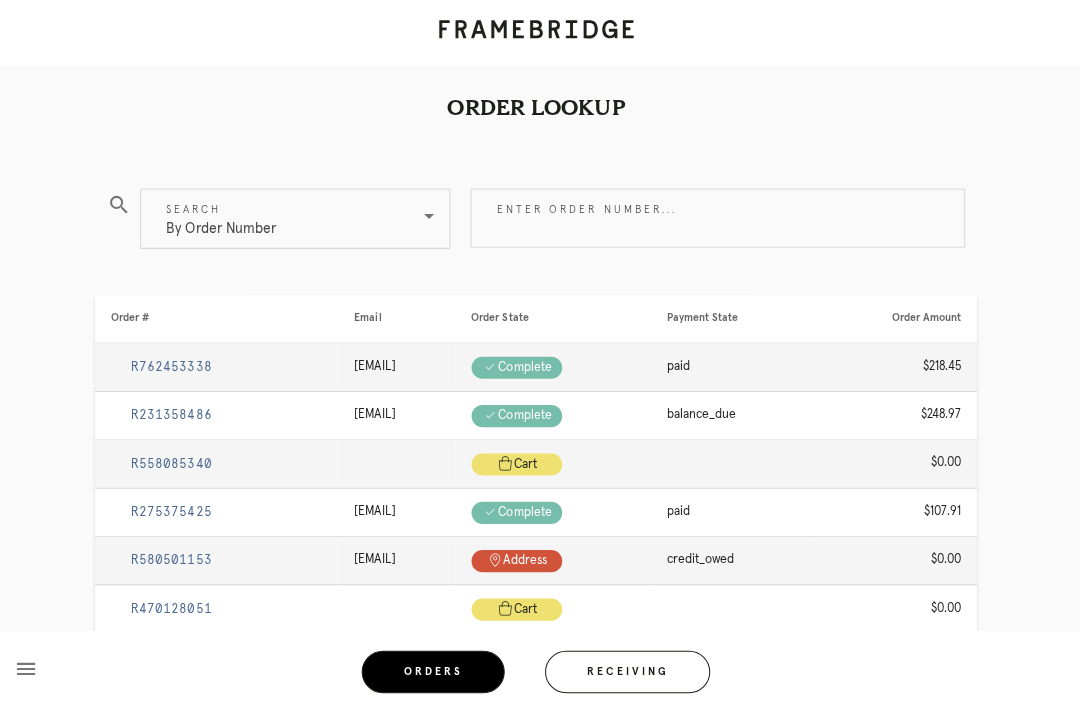 click on "Receiving" at bounding box center [631, 667] 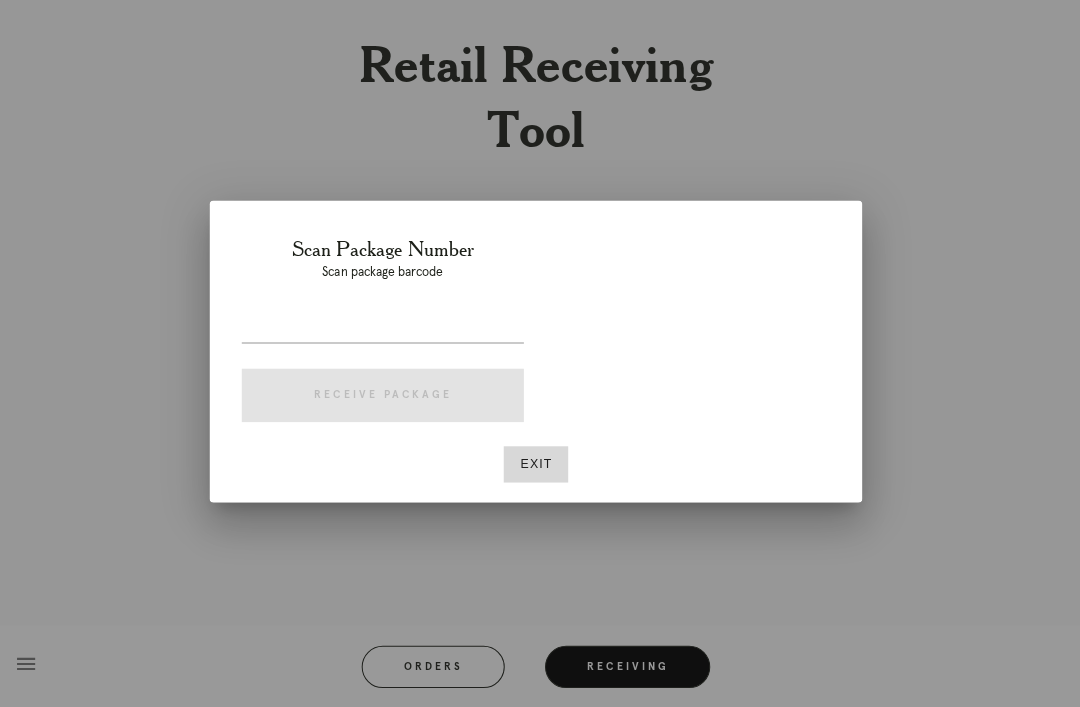 scroll, scrollTop: 64, scrollLeft: 0, axis: vertical 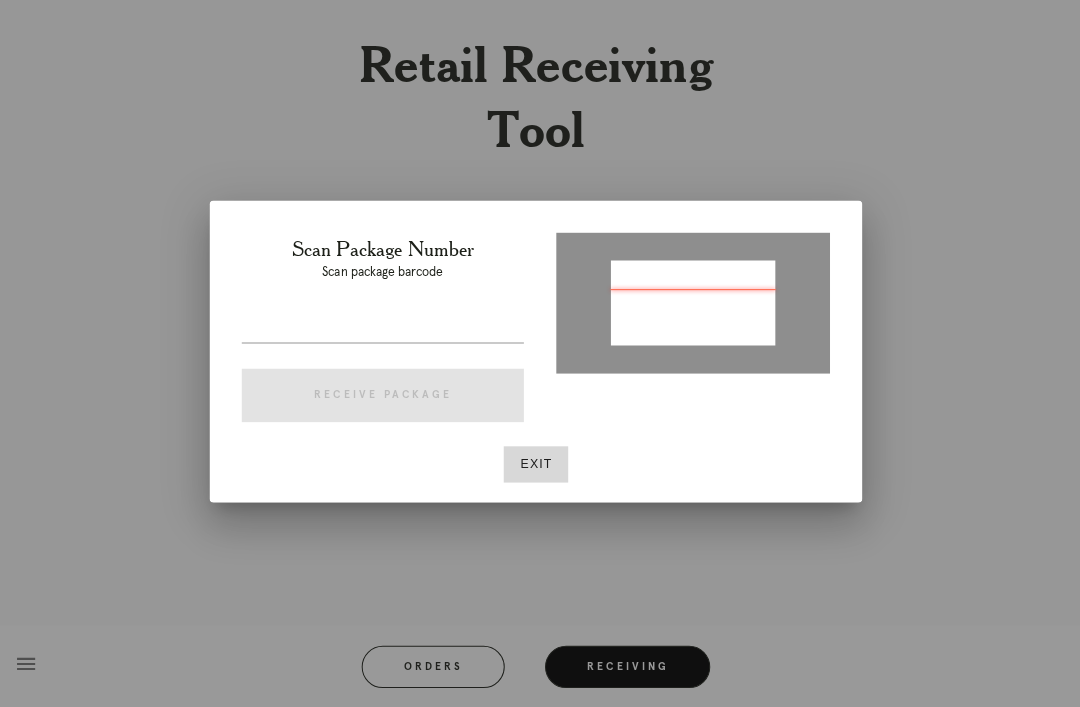 type on "P321900163853890" 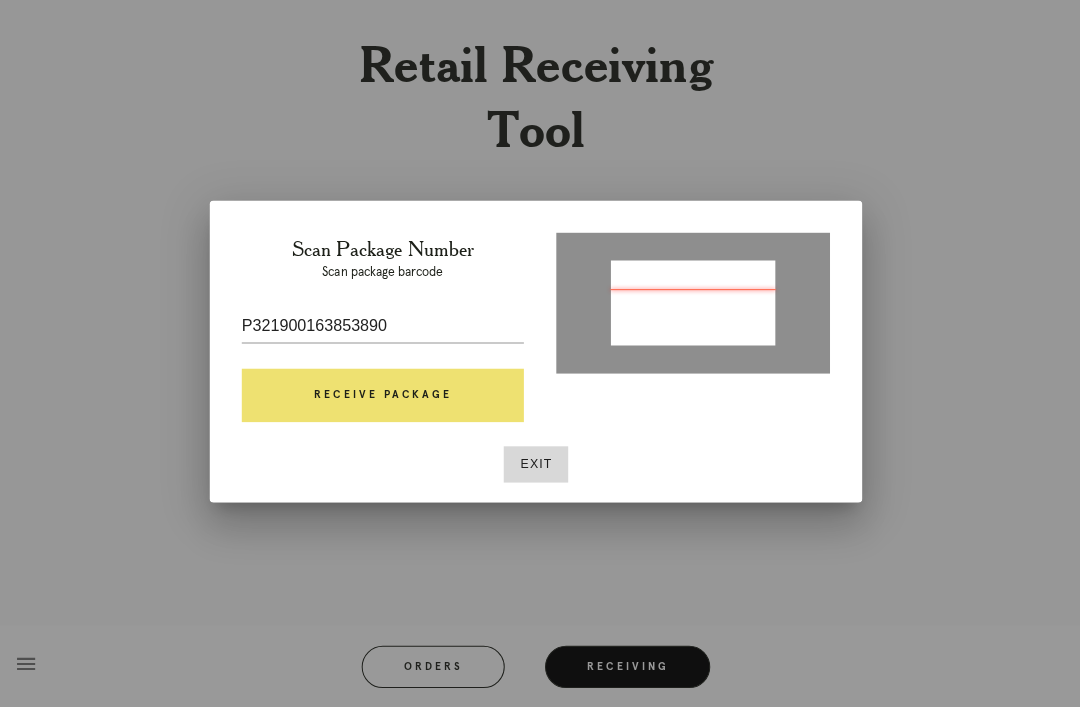 click on "Receive Package" at bounding box center (388, 398) 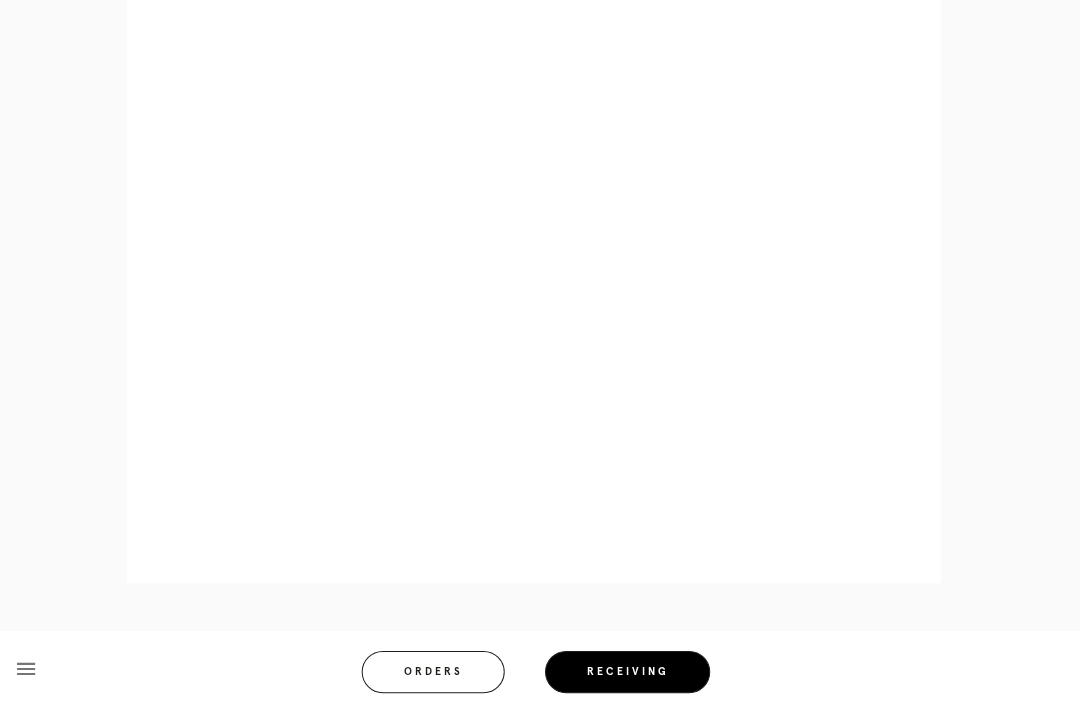 scroll, scrollTop: 863, scrollLeft: 0, axis: vertical 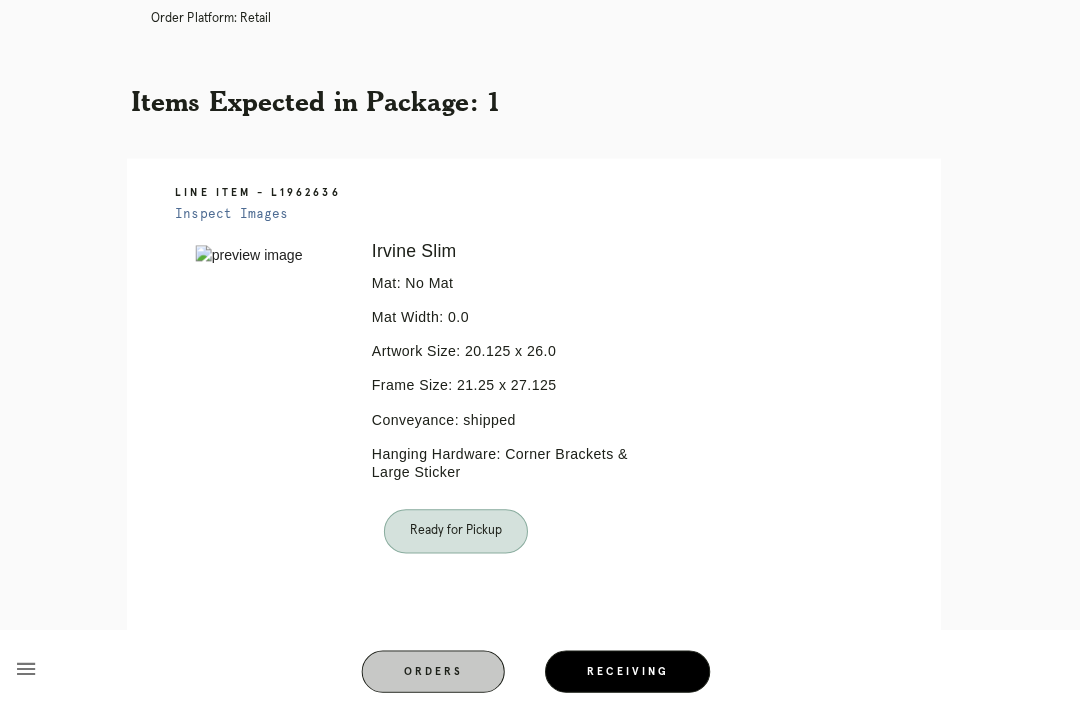 click on "menu
Orders
Receiving
Logged in as:   [EMAIL]   [CITY]
Logout" at bounding box center [540, 673] 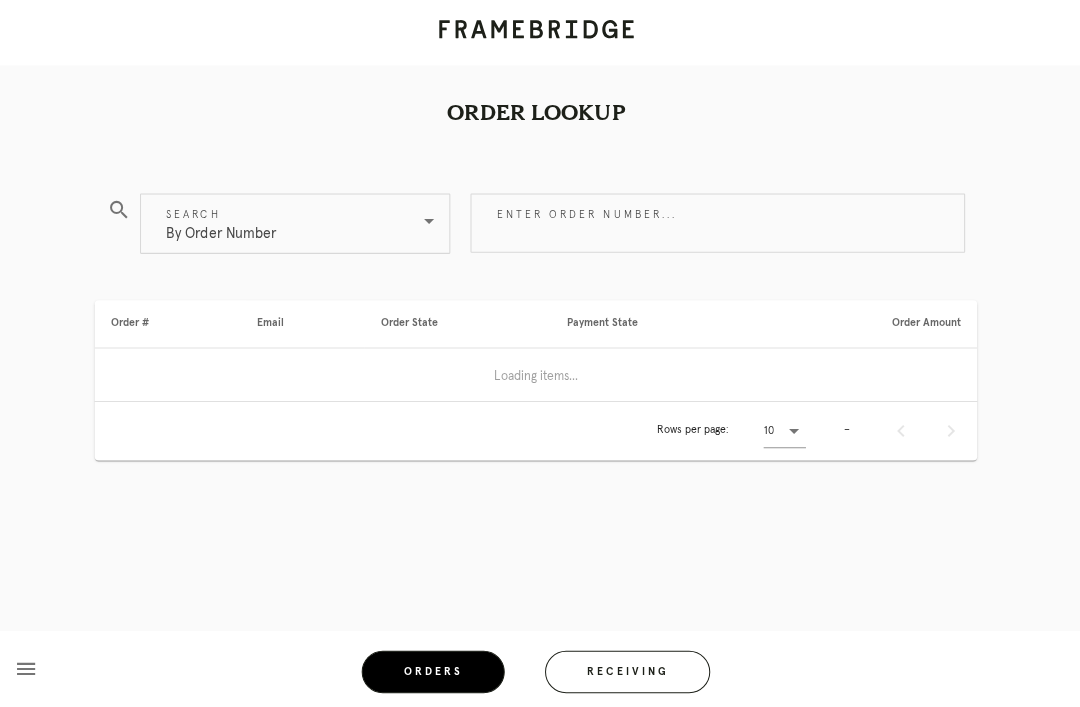 click on "Orders" at bounding box center (438, 667) 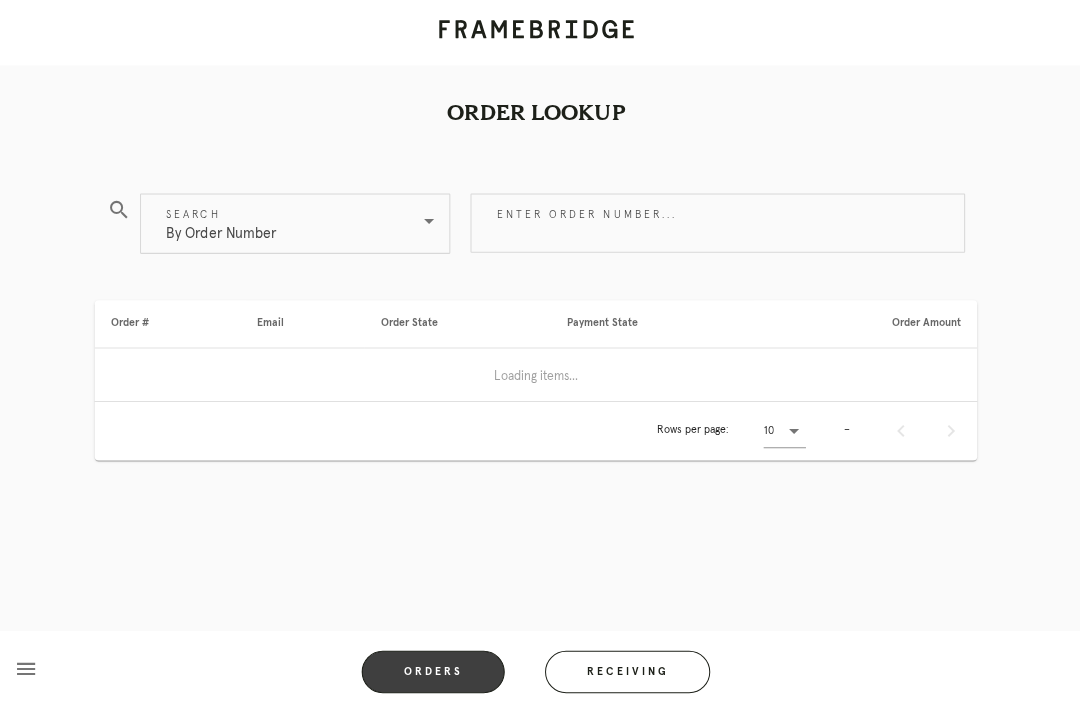 click on "Enter order number..." at bounding box center [720, 221] 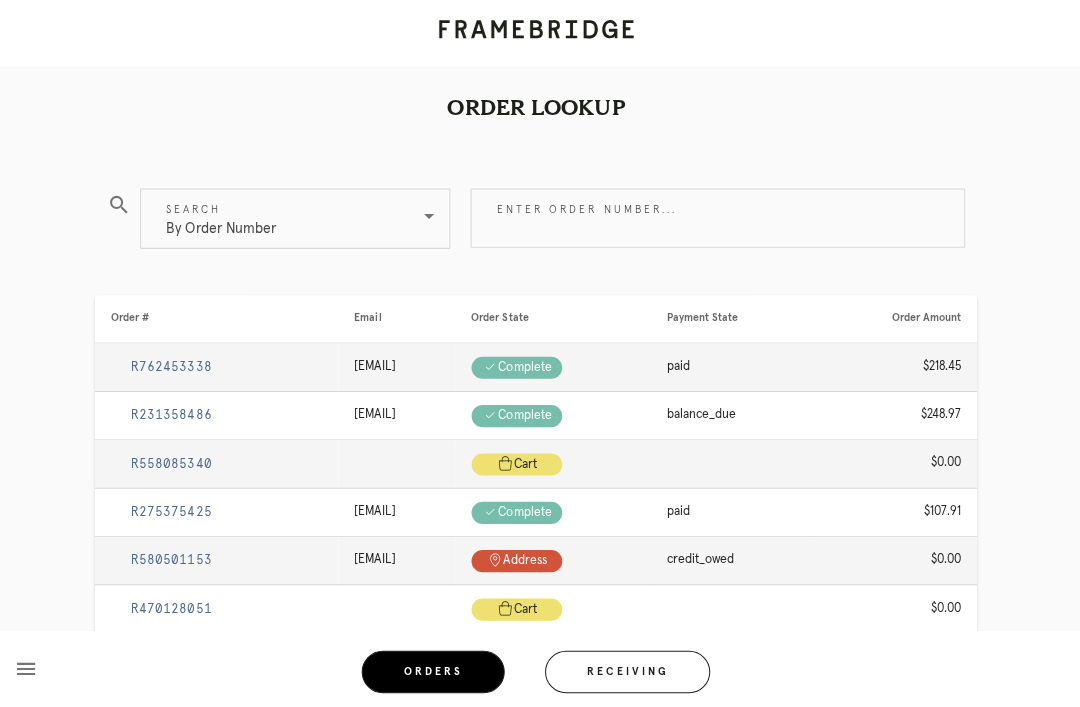 scroll, scrollTop: 5, scrollLeft: 0, axis: vertical 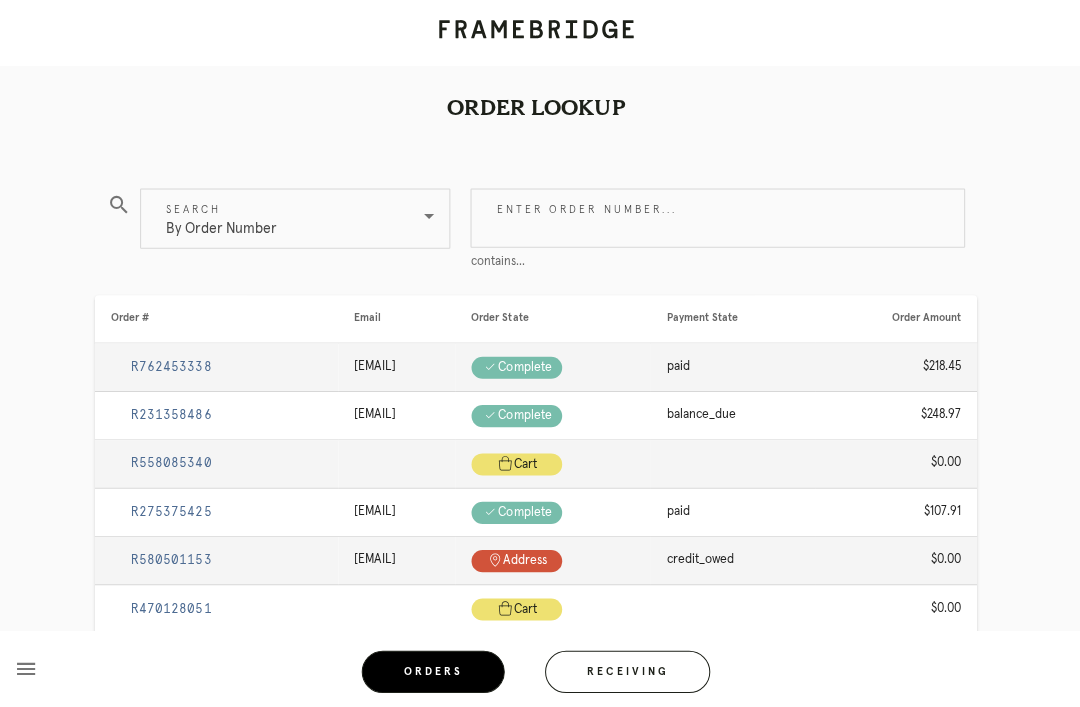 click on "Enter order number..." at bounding box center [720, 216] 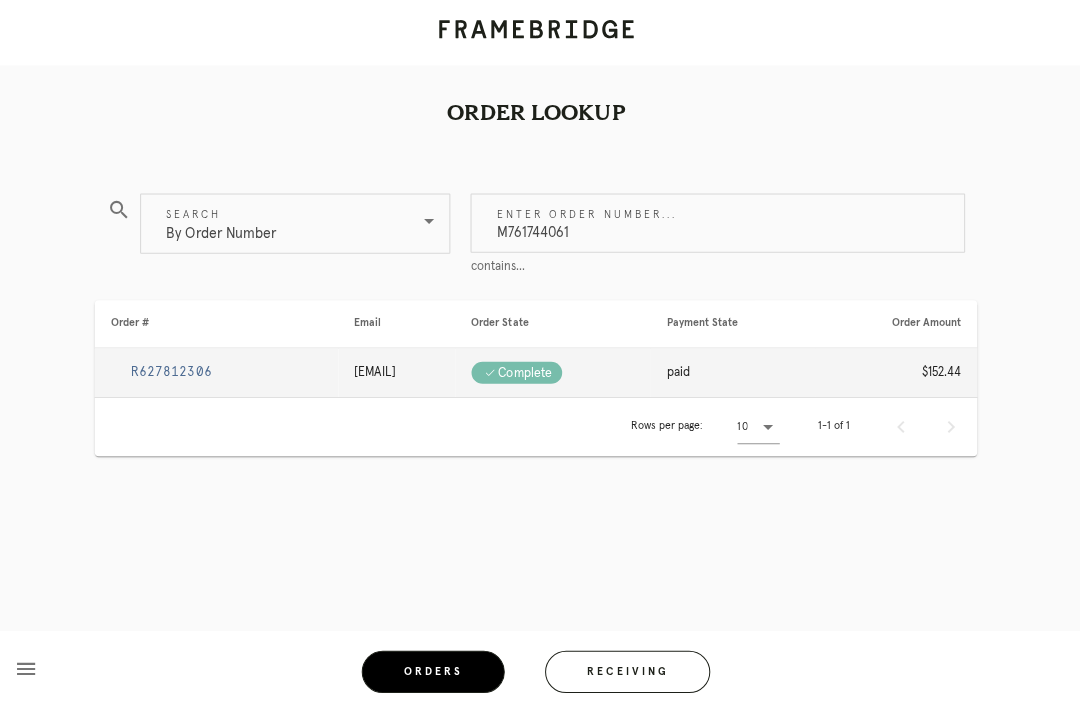 scroll, scrollTop: 5, scrollLeft: 0, axis: vertical 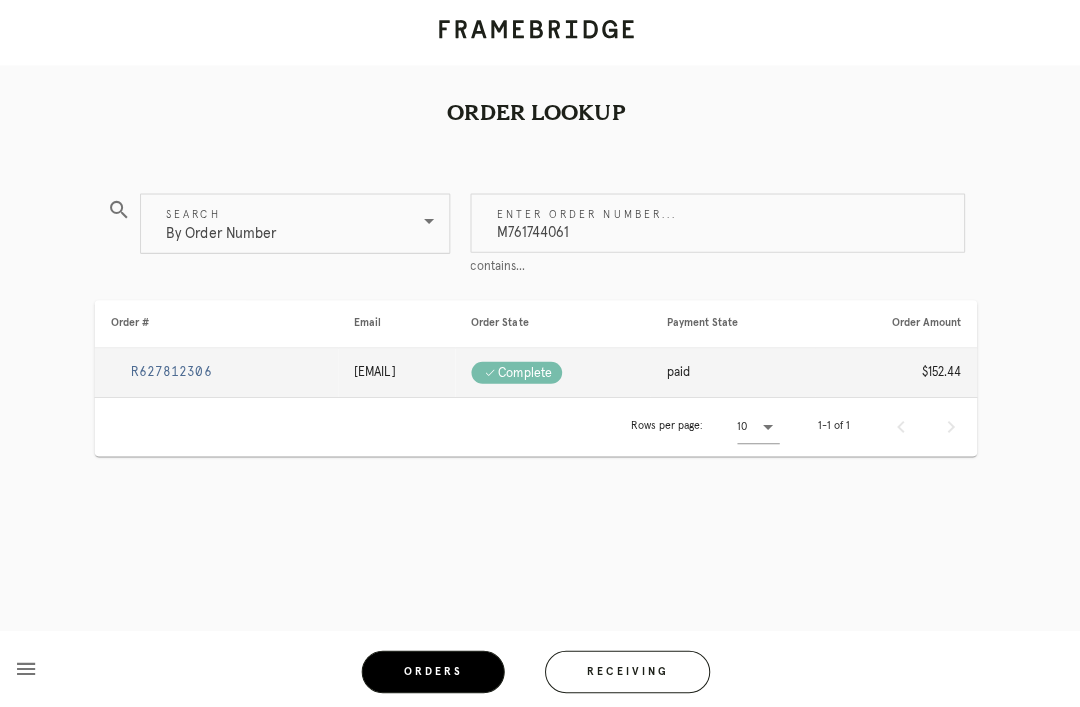 type on "M761744061" 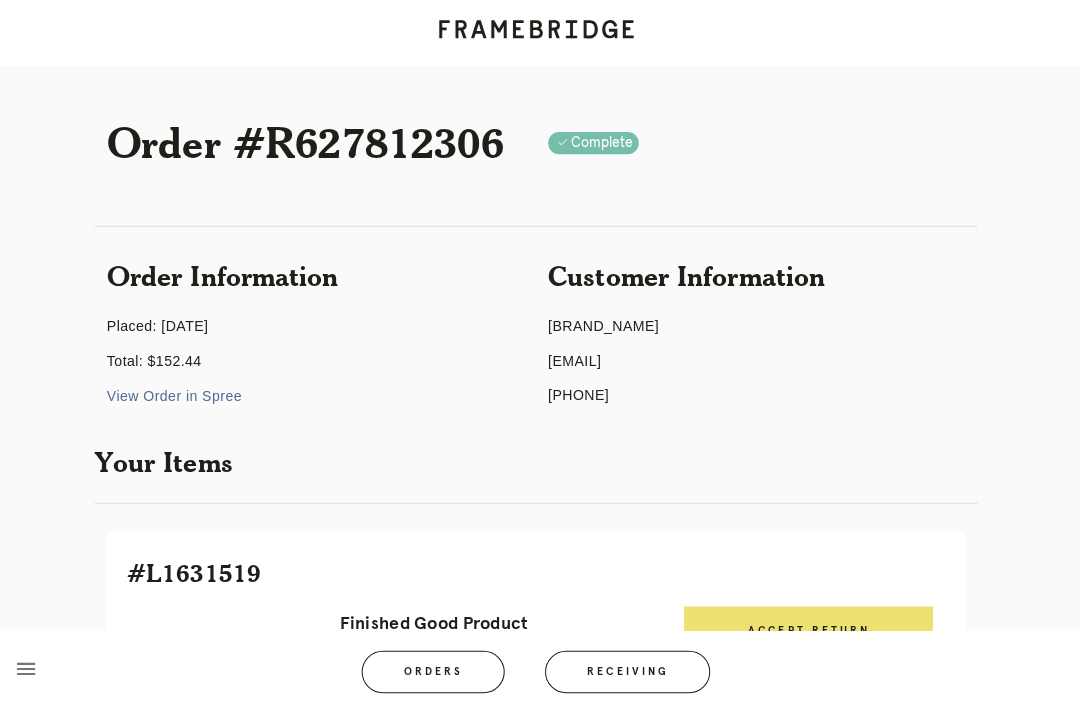 click on "Accept Return" at bounding box center (810, 626) 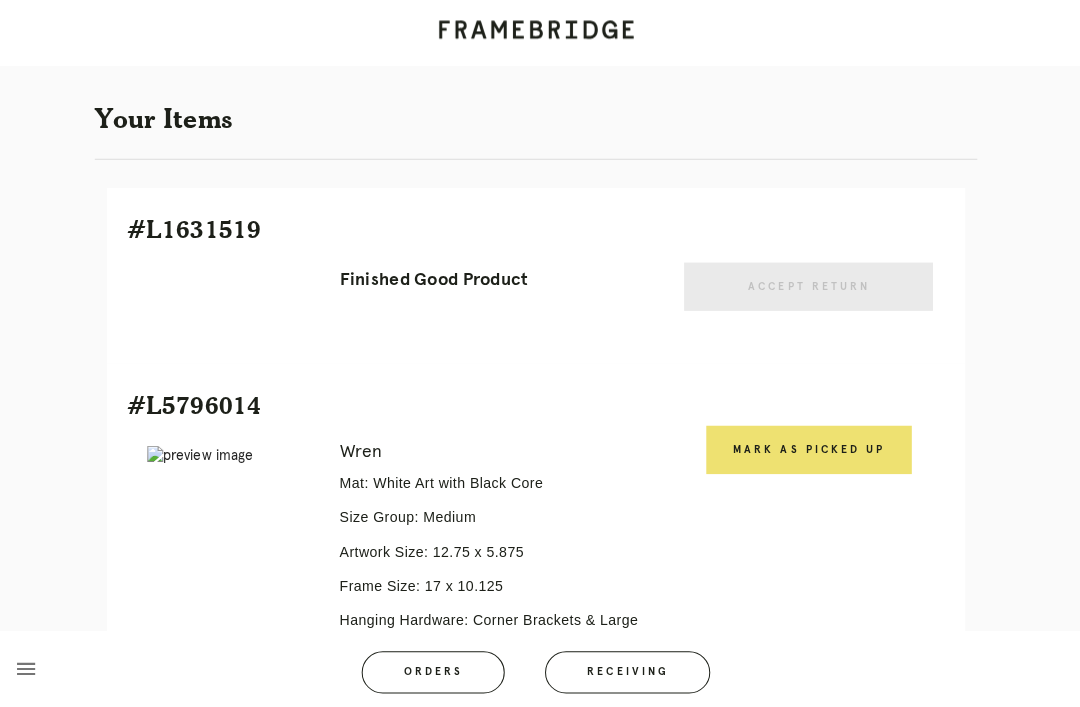 click on "Mark as Picked Up" at bounding box center [811, 446] 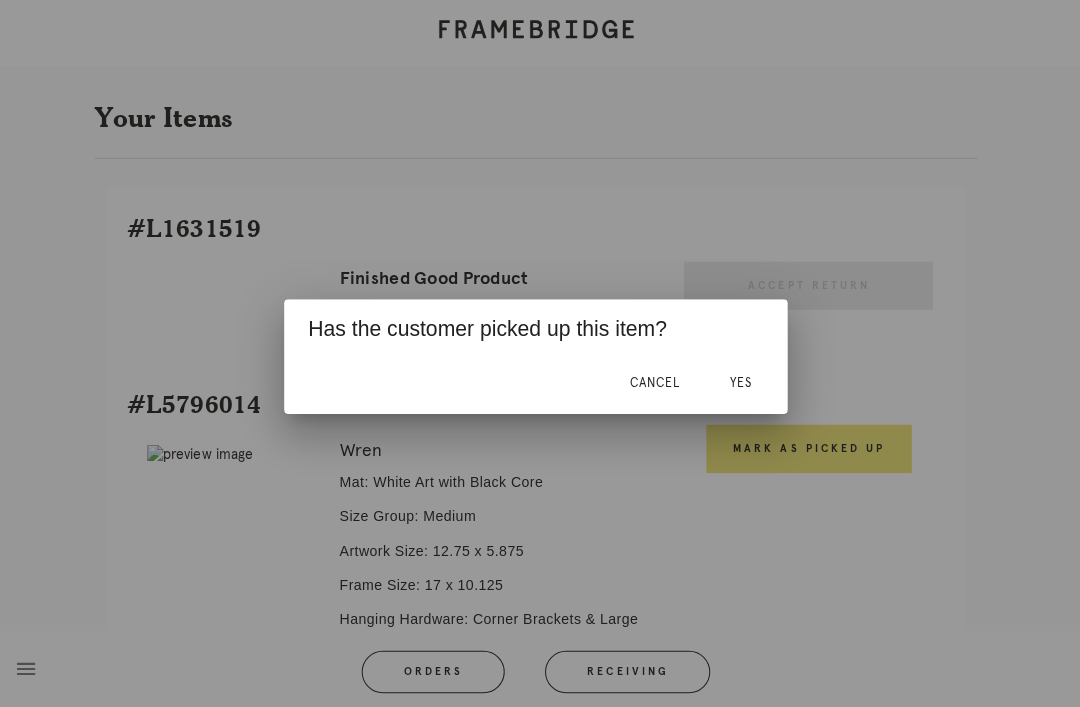 click on "Yes" at bounding box center (743, 380) 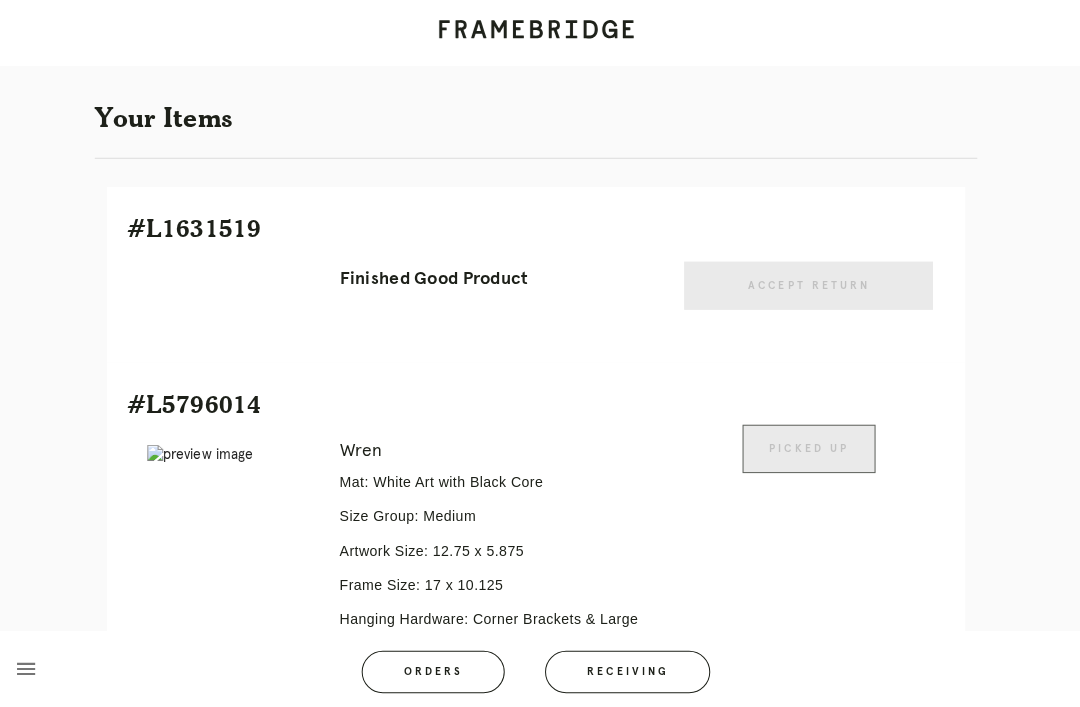 click on "Orders" at bounding box center (438, 667) 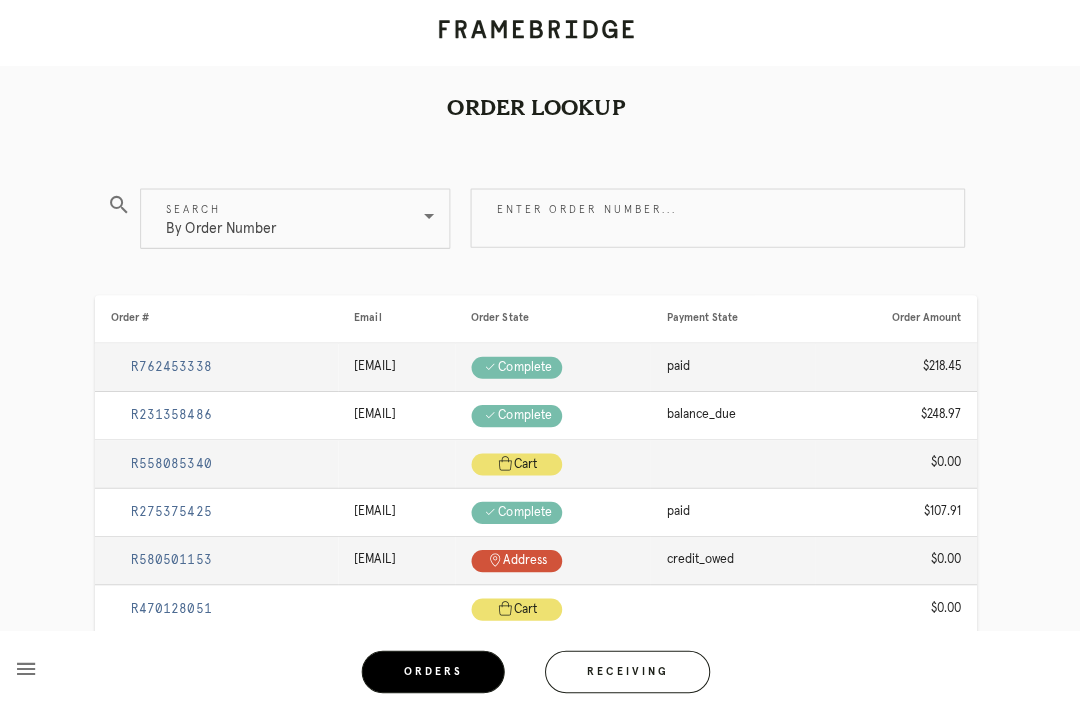click on "Receiving" at bounding box center [631, 667] 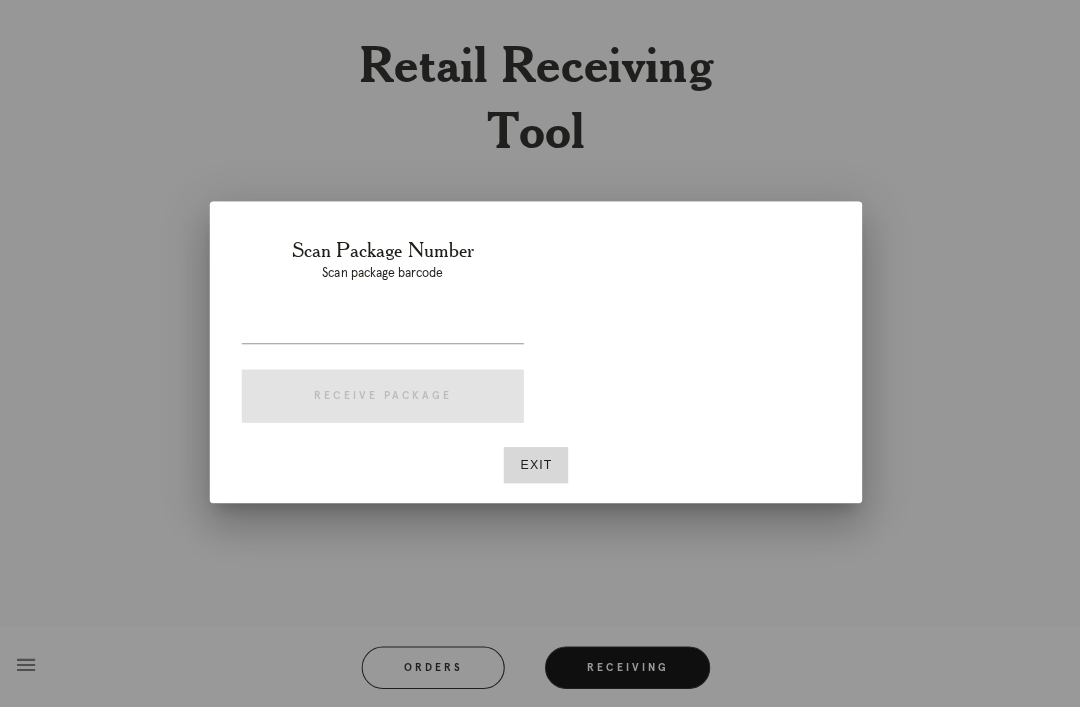 scroll, scrollTop: 64, scrollLeft: 0, axis: vertical 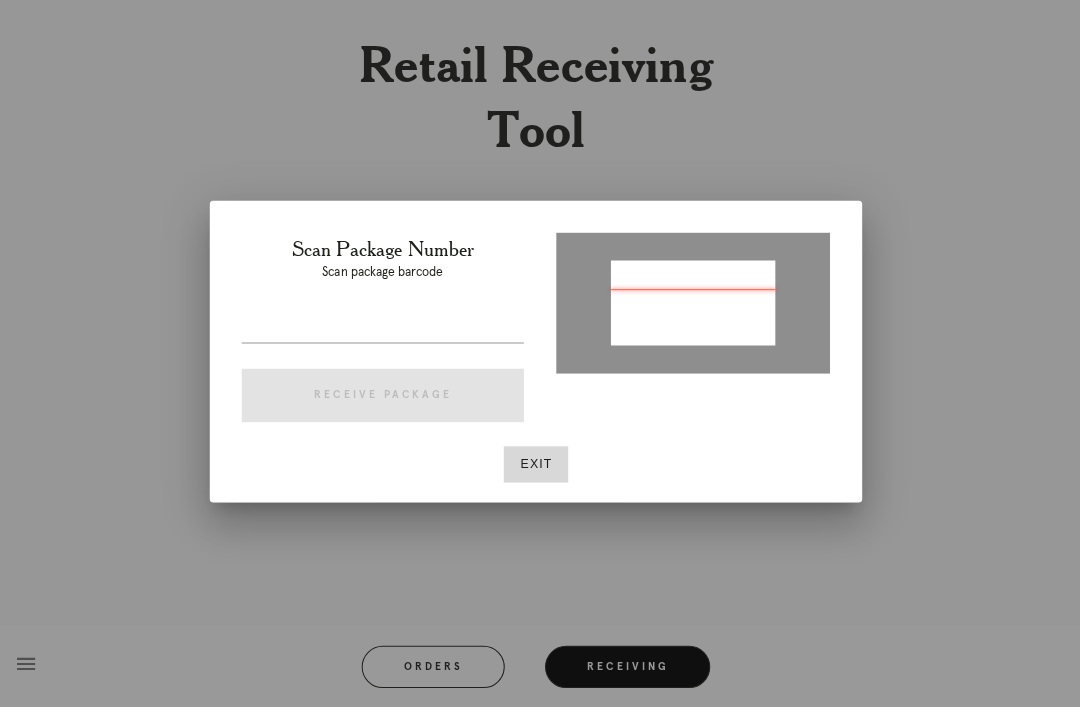 type on "P321900163853890" 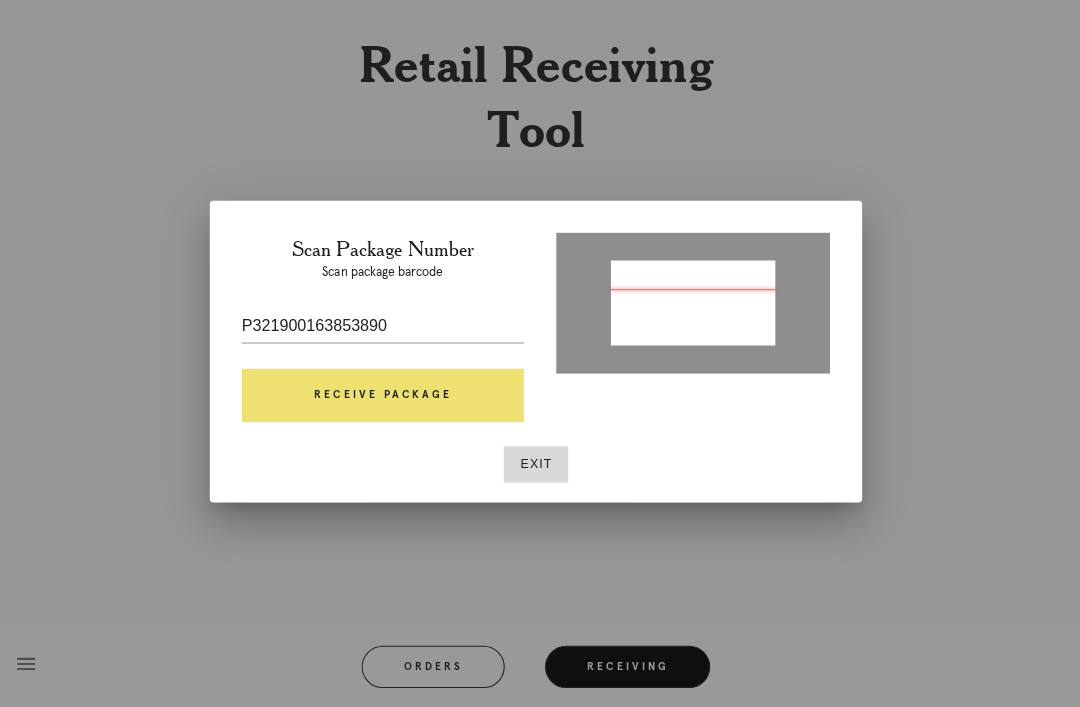 click on "Receive Package" at bounding box center [388, 398] 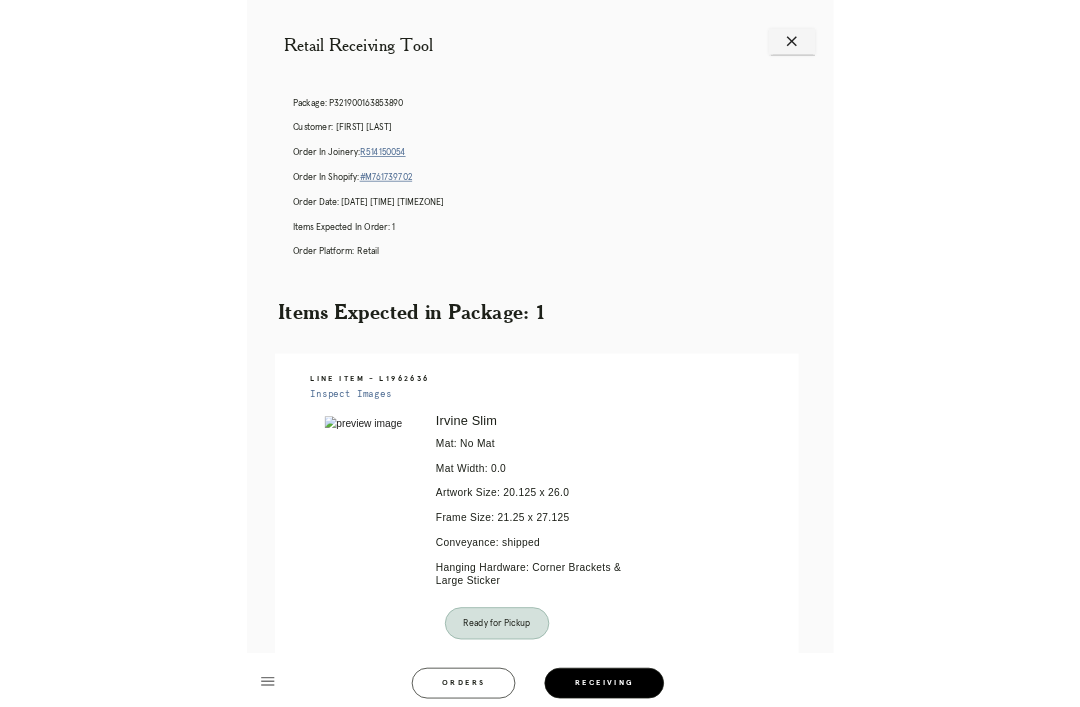 scroll, scrollTop: 64, scrollLeft: 0, axis: vertical 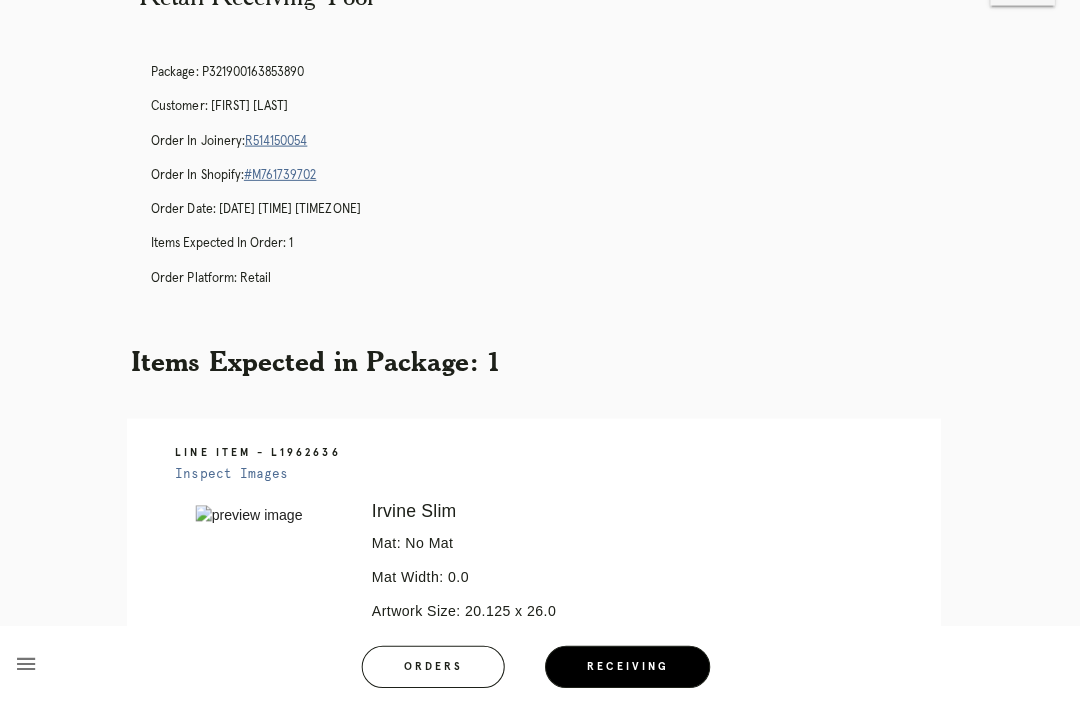 click on "Orders" at bounding box center (438, 667) 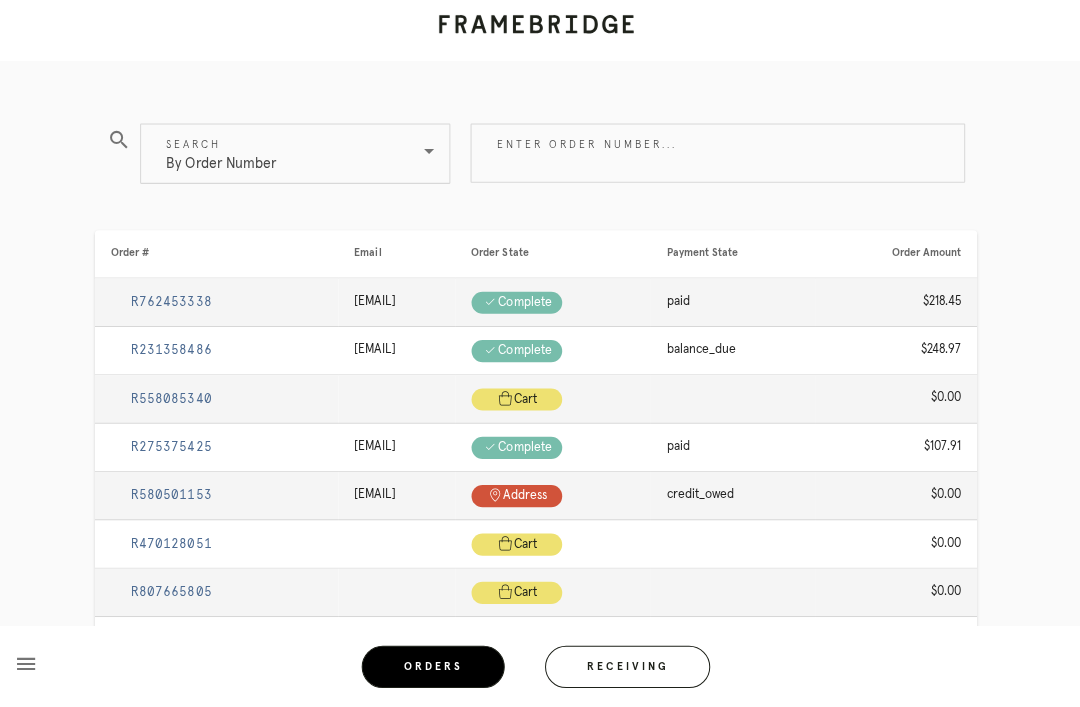 click on "Orders" at bounding box center [438, 667] 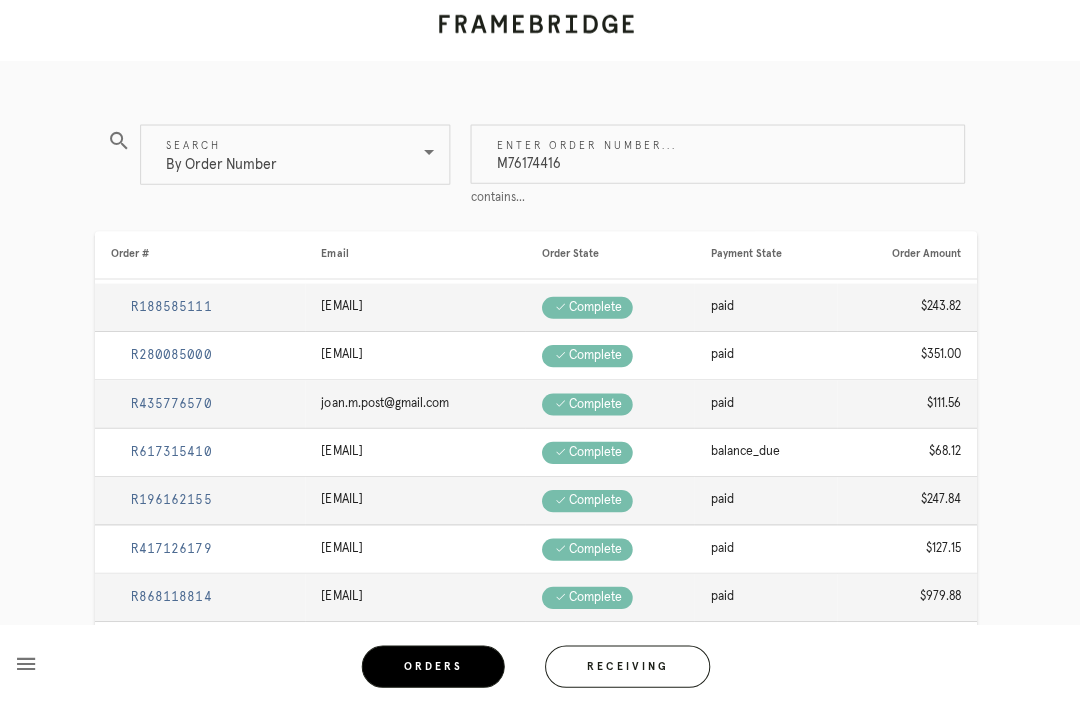 type on "M761744164" 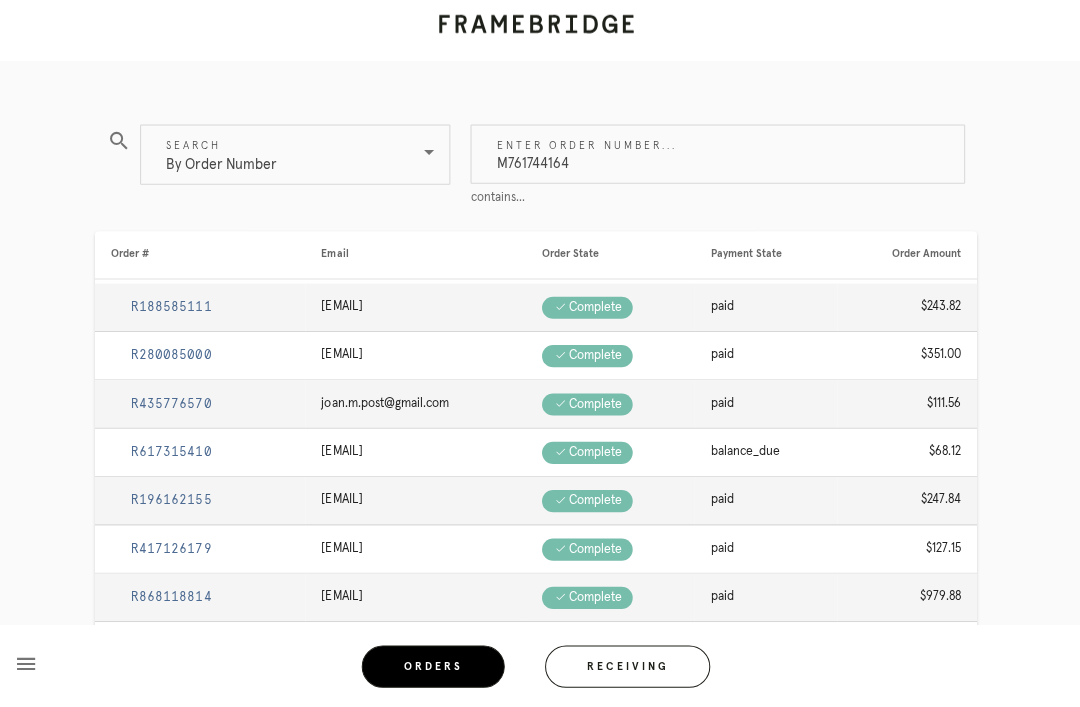 scroll, scrollTop: 64, scrollLeft: 0, axis: vertical 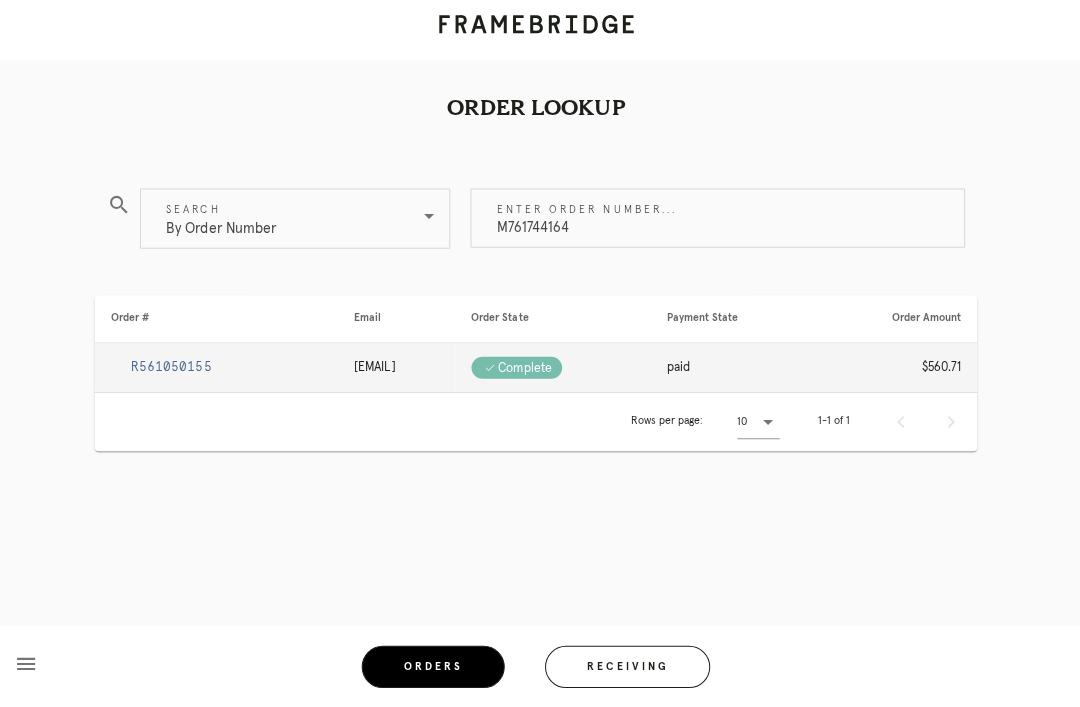 click on "R561050155" at bounding box center [178, 369] 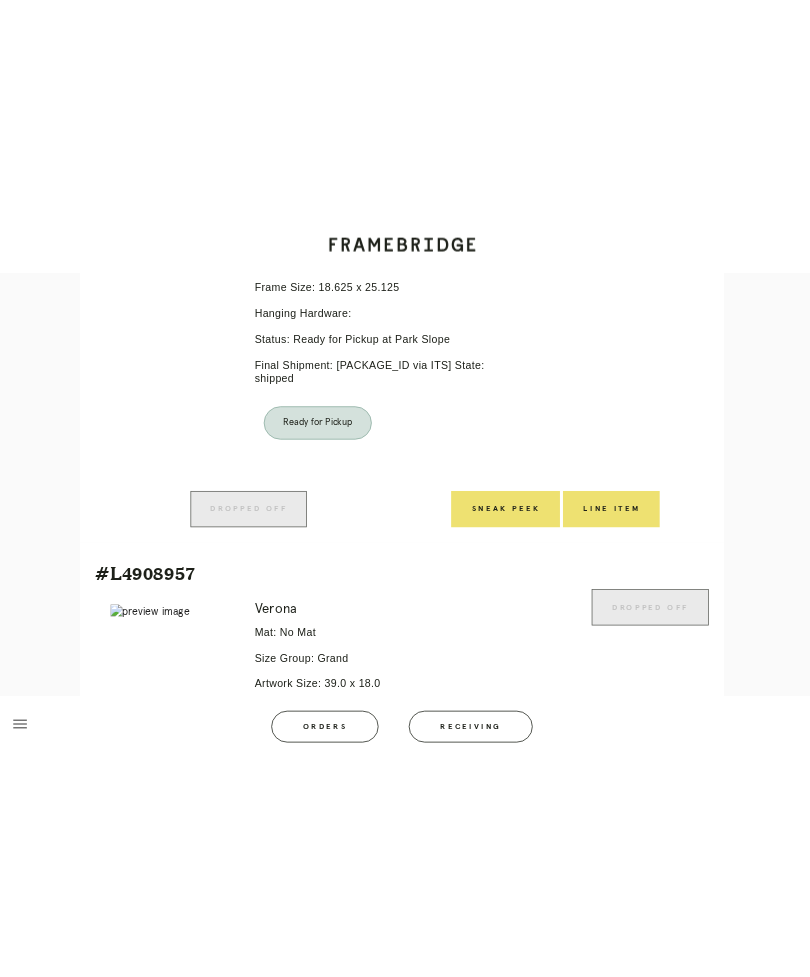 scroll, scrollTop: 716, scrollLeft: 0, axis: vertical 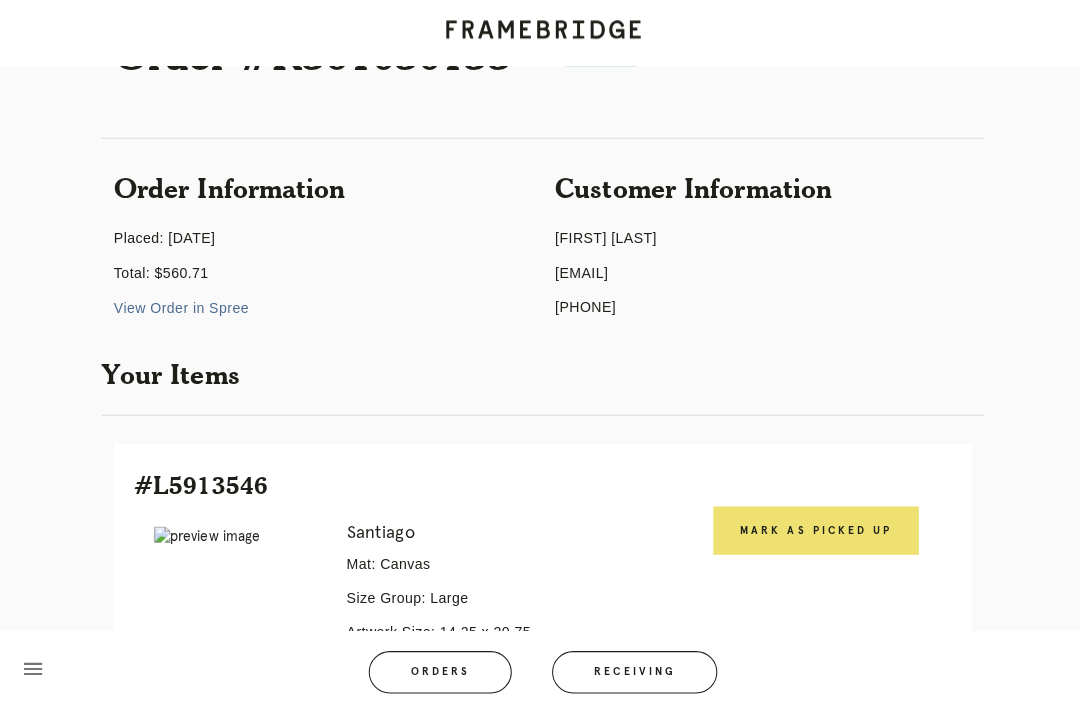 click on "Mark as Picked Up" at bounding box center (811, 526) 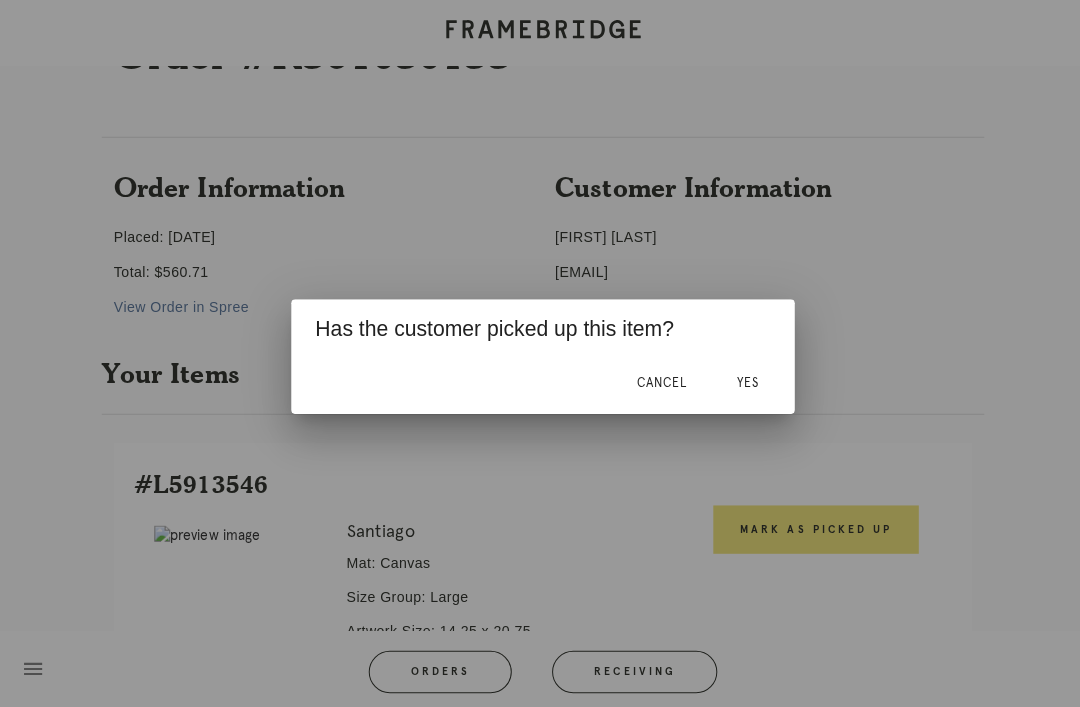 click on "Yes" at bounding box center [743, 380] 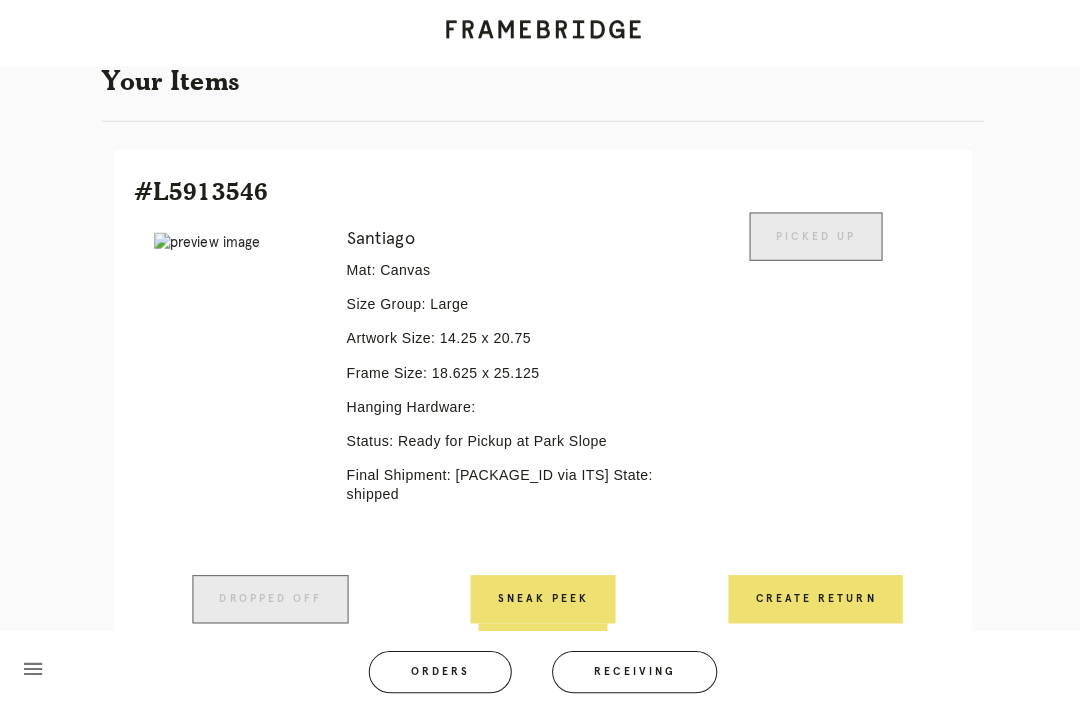 scroll, scrollTop: 411, scrollLeft: 0, axis: vertical 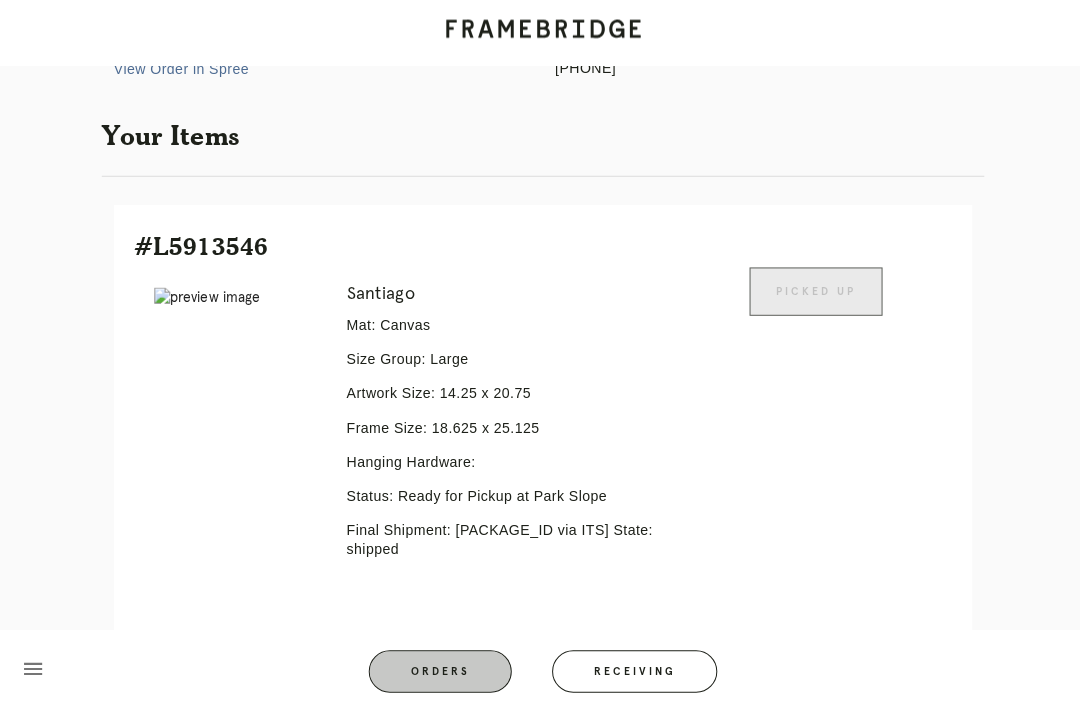 click on "Orders" at bounding box center [438, 667] 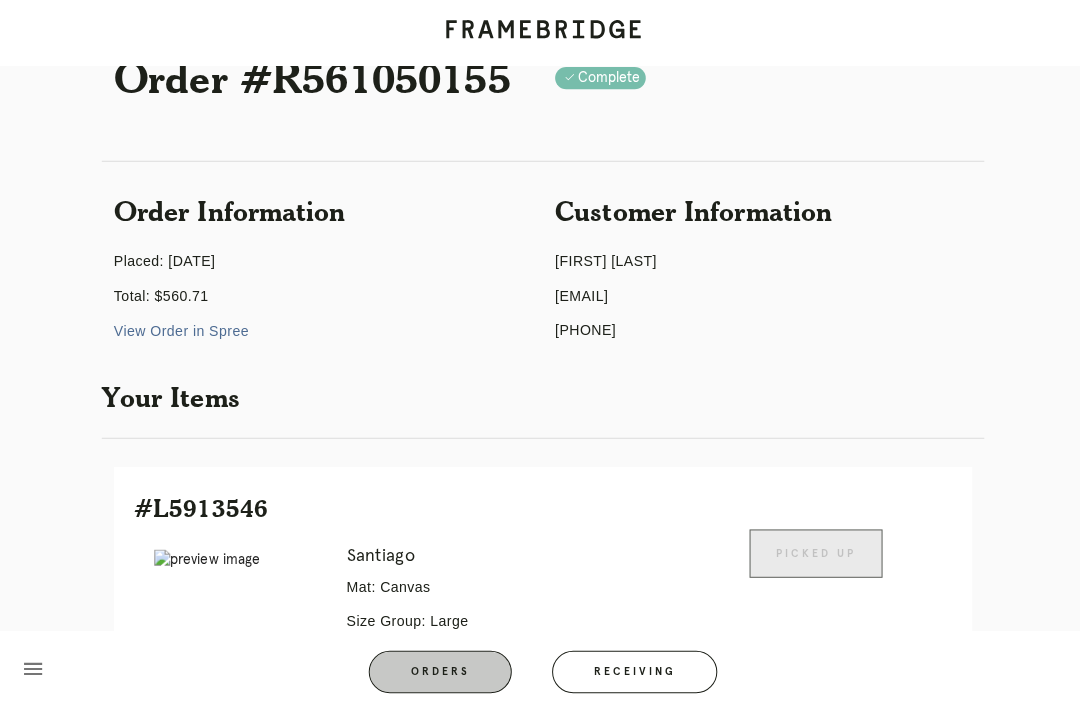 scroll, scrollTop: 64, scrollLeft: 0, axis: vertical 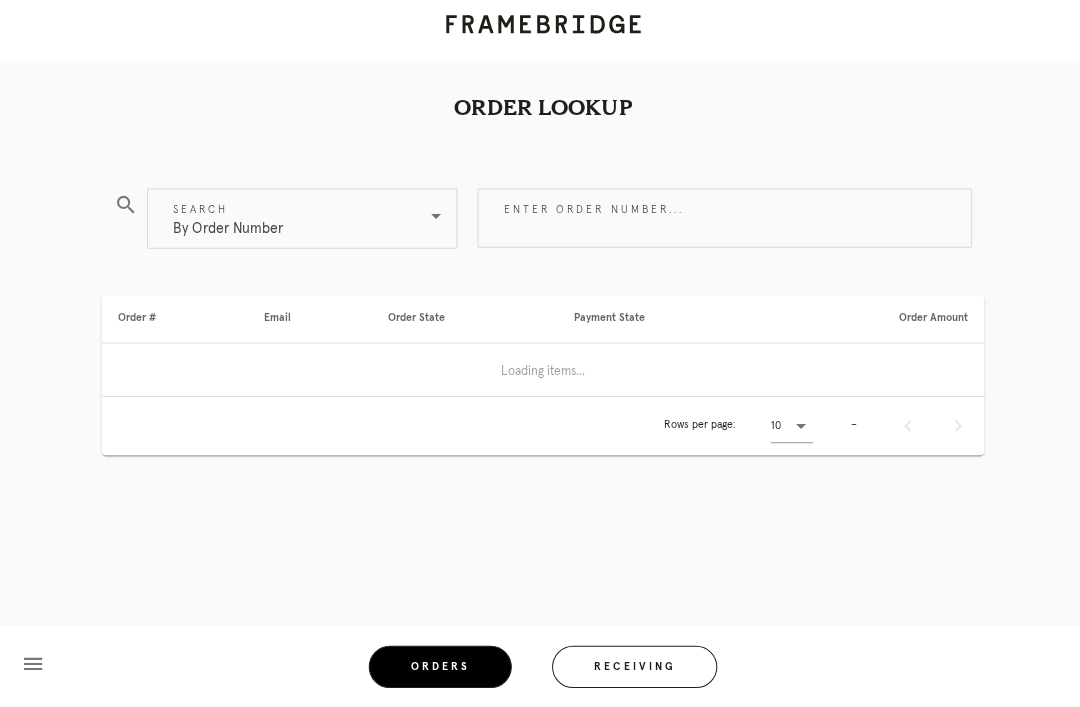 click on "Receiving" at bounding box center [631, 667] 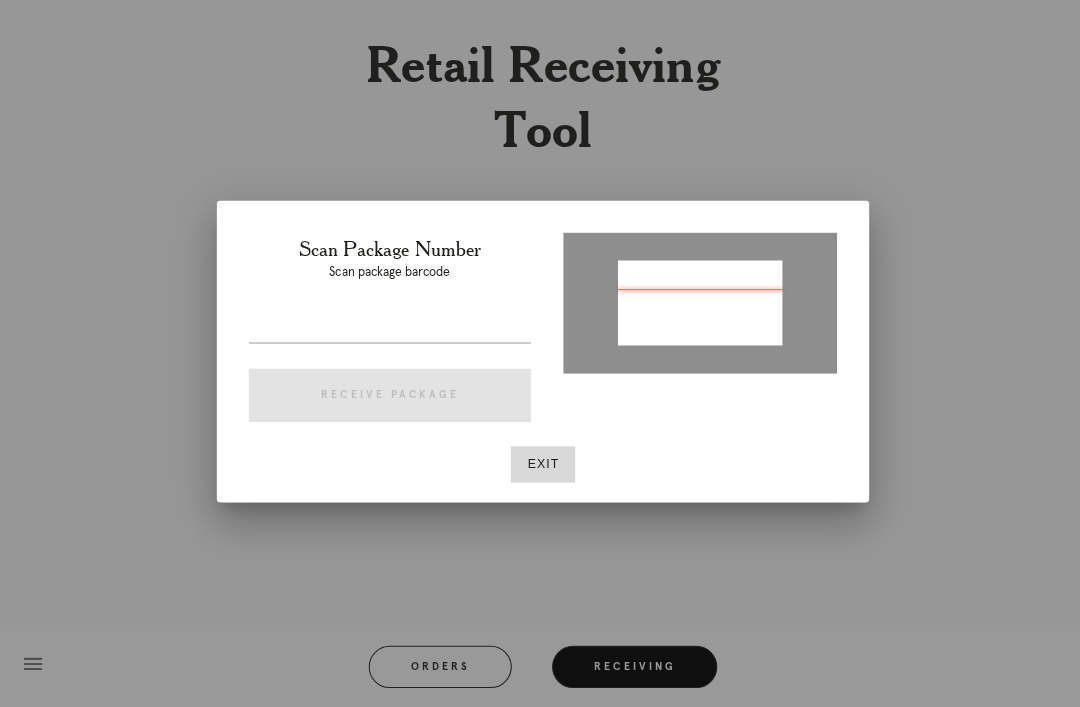 type on "P572274898495755" 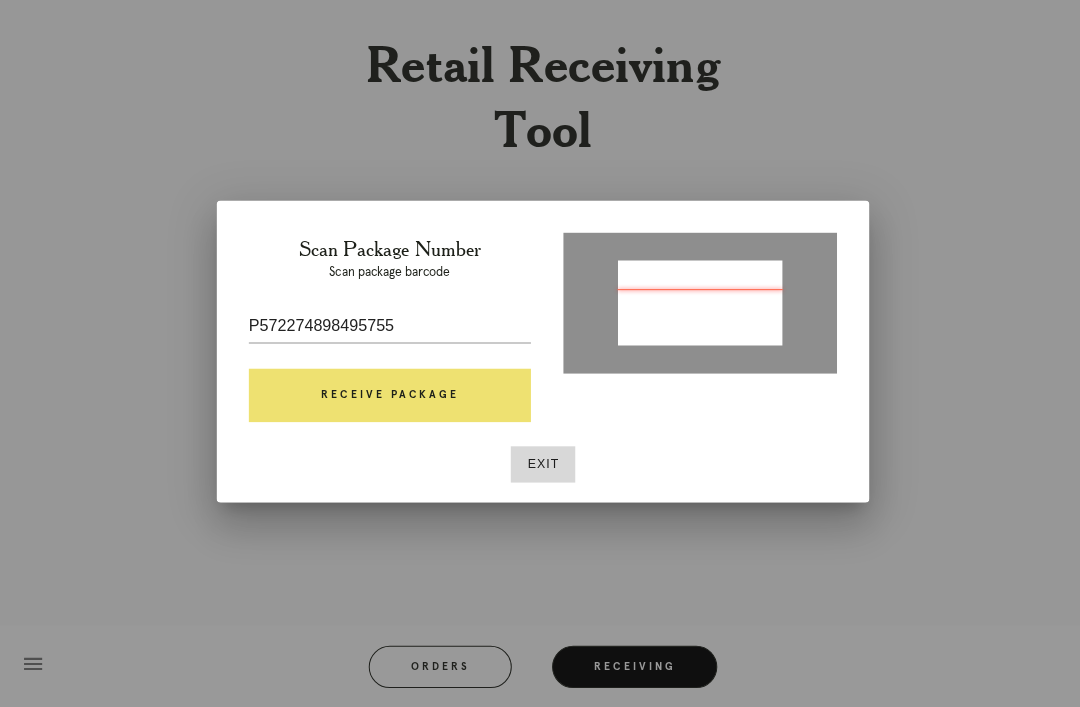 click on "Receive Package" at bounding box center [388, 398] 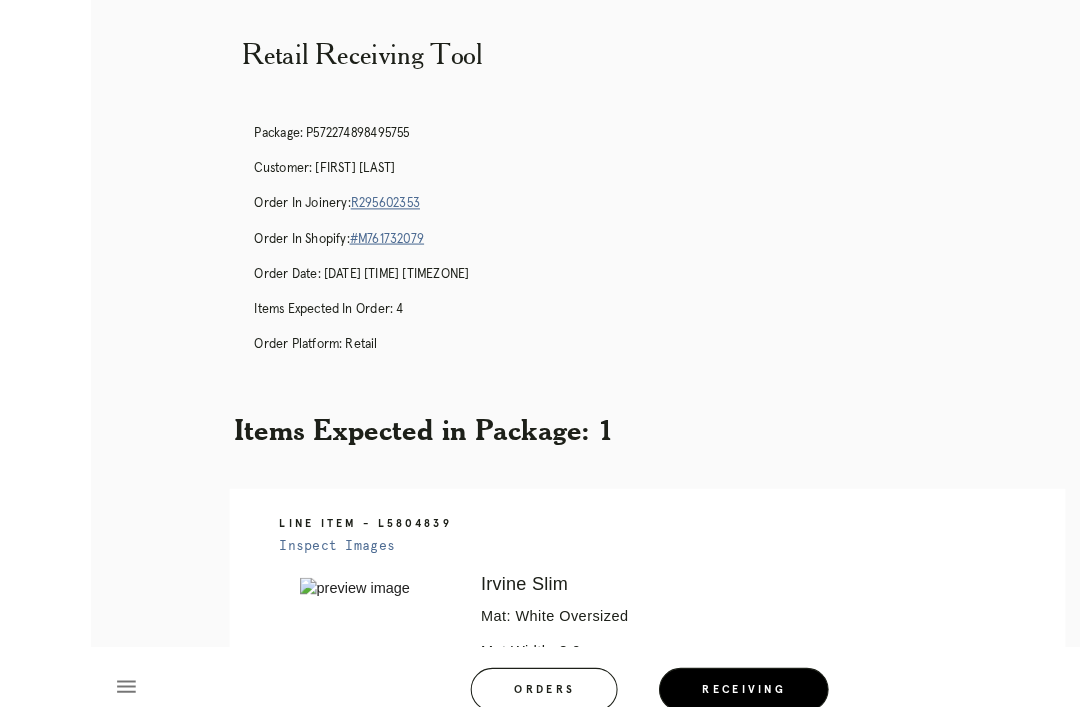 scroll, scrollTop: 0, scrollLeft: 0, axis: both 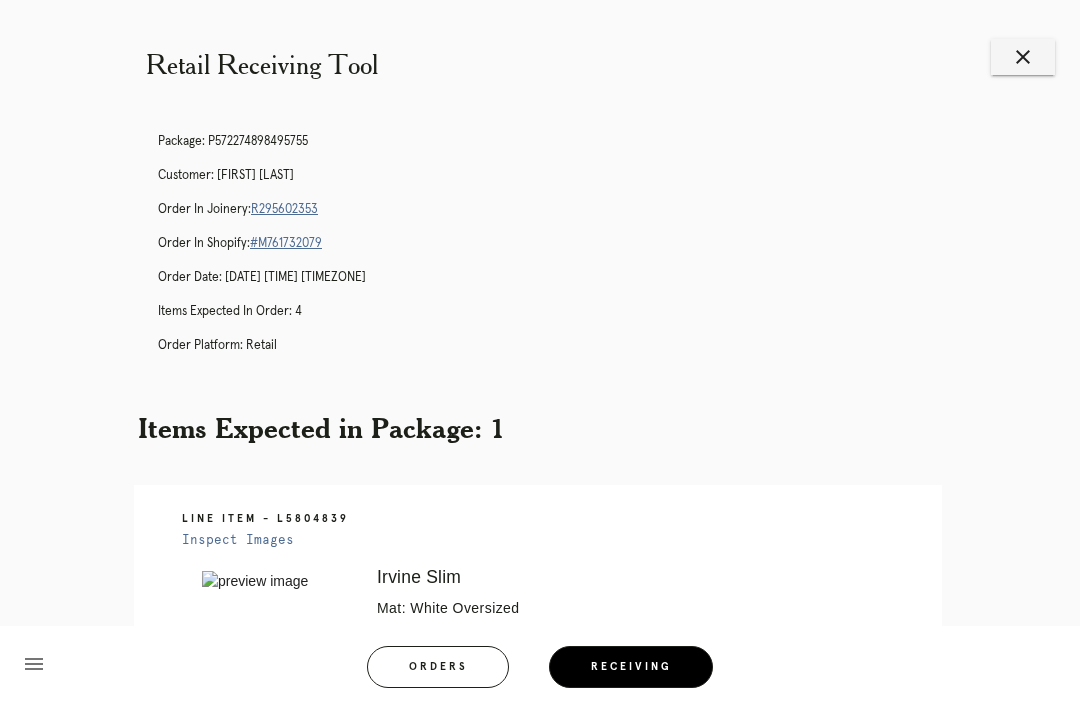 click on "Orders" at bounding box center (438, 667) 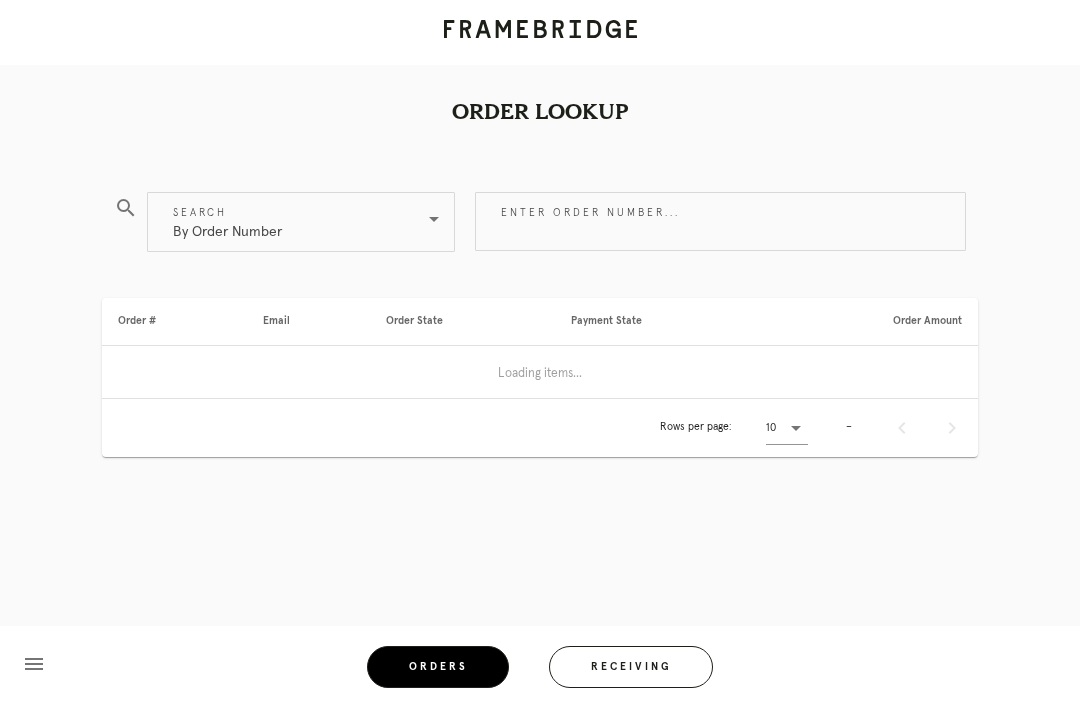 click on "Receiving" at bounding box center [631, 667] 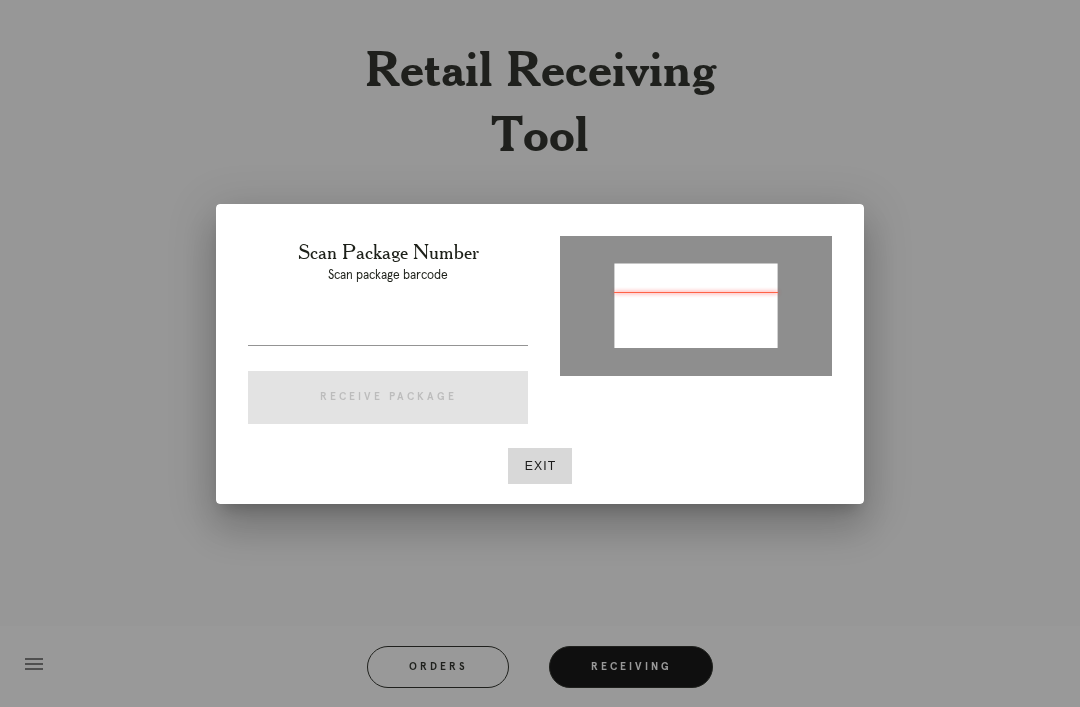 type on "P529945366553679" 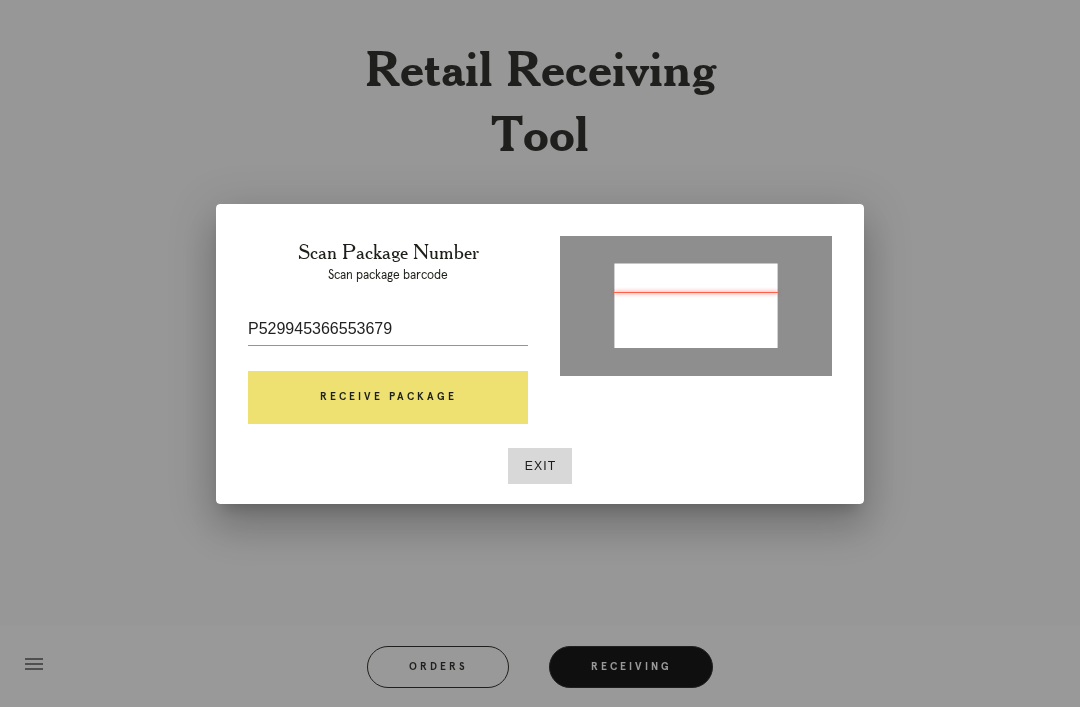 click at bounding box center [388, 360] 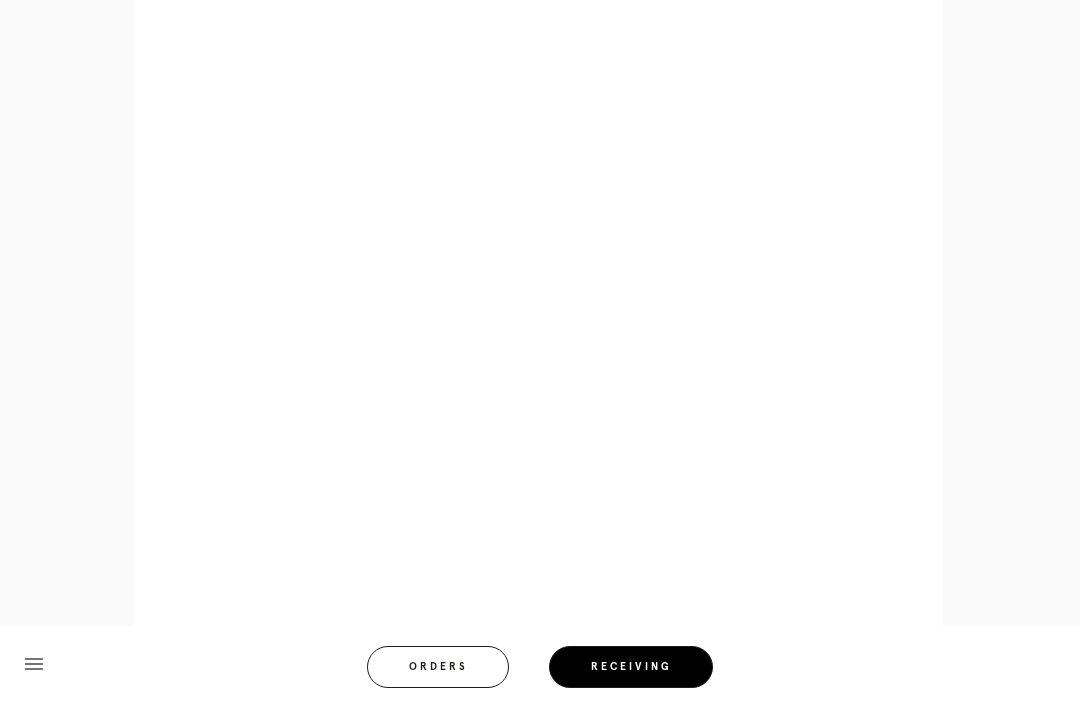 scroll, scrollTop: 858, scrollLeft: 0, axis: vertical 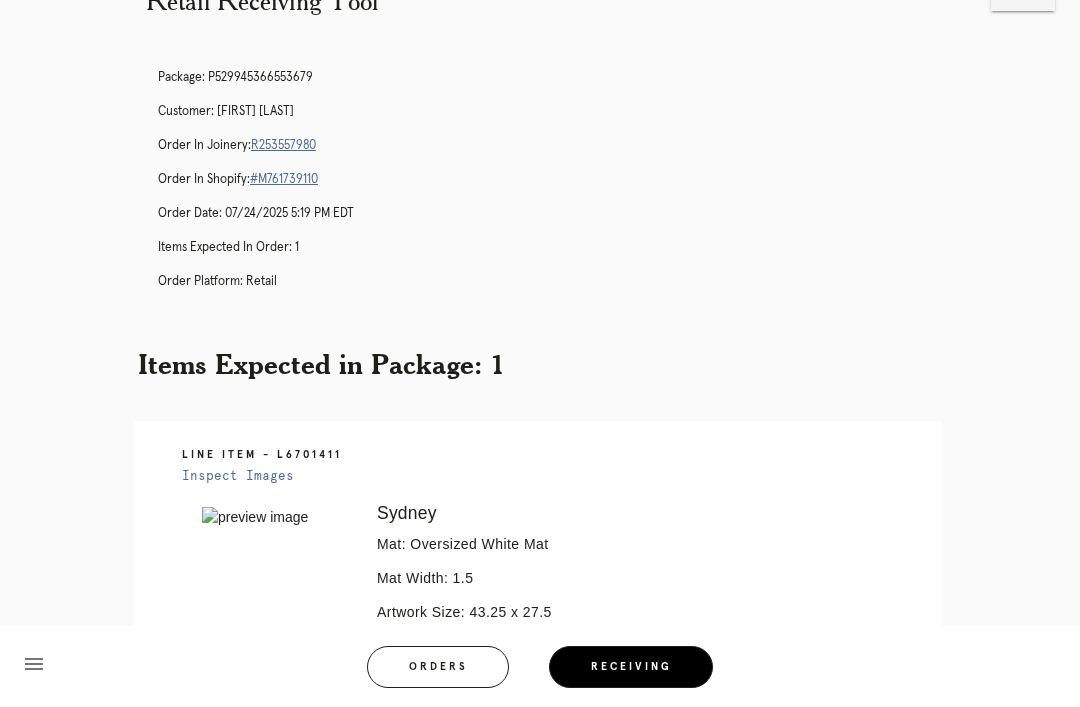 click on "Orders" at bounding box center (438, 667) 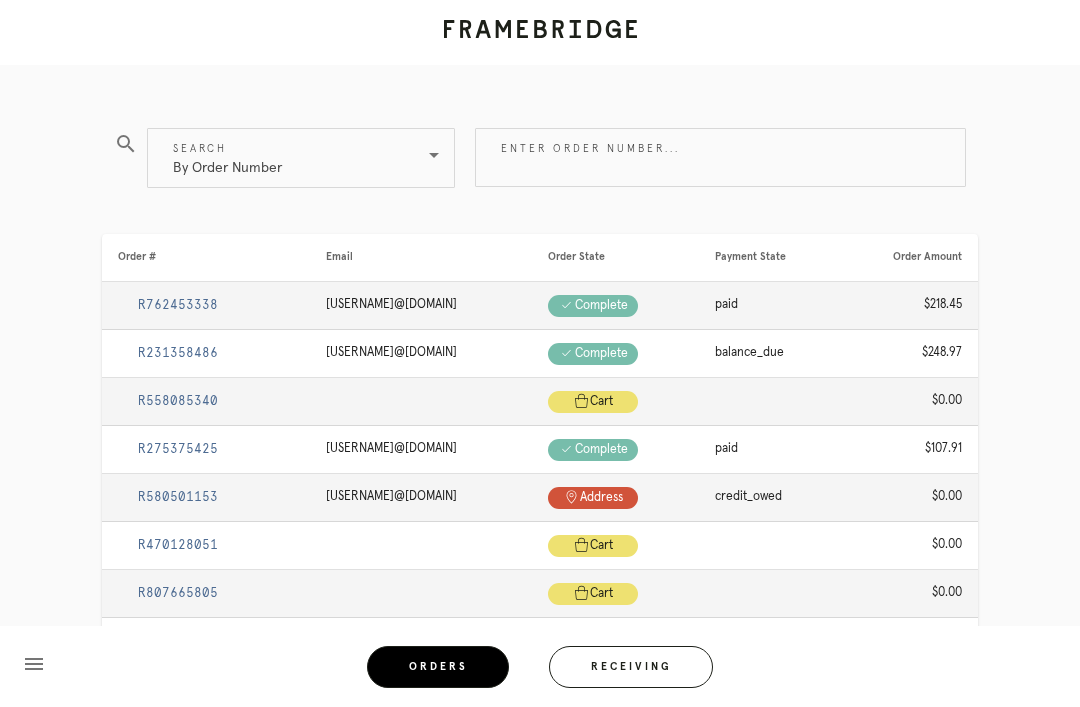 click on "Receiving" at bounding box center [631, 667] 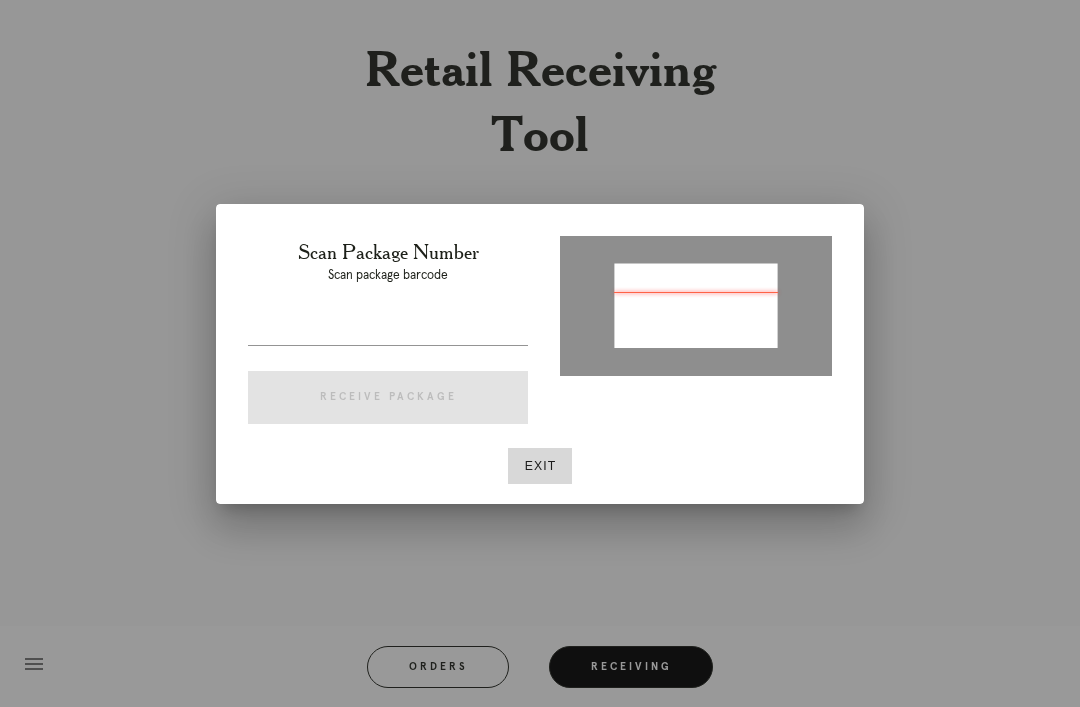 type on "P984213103606637" 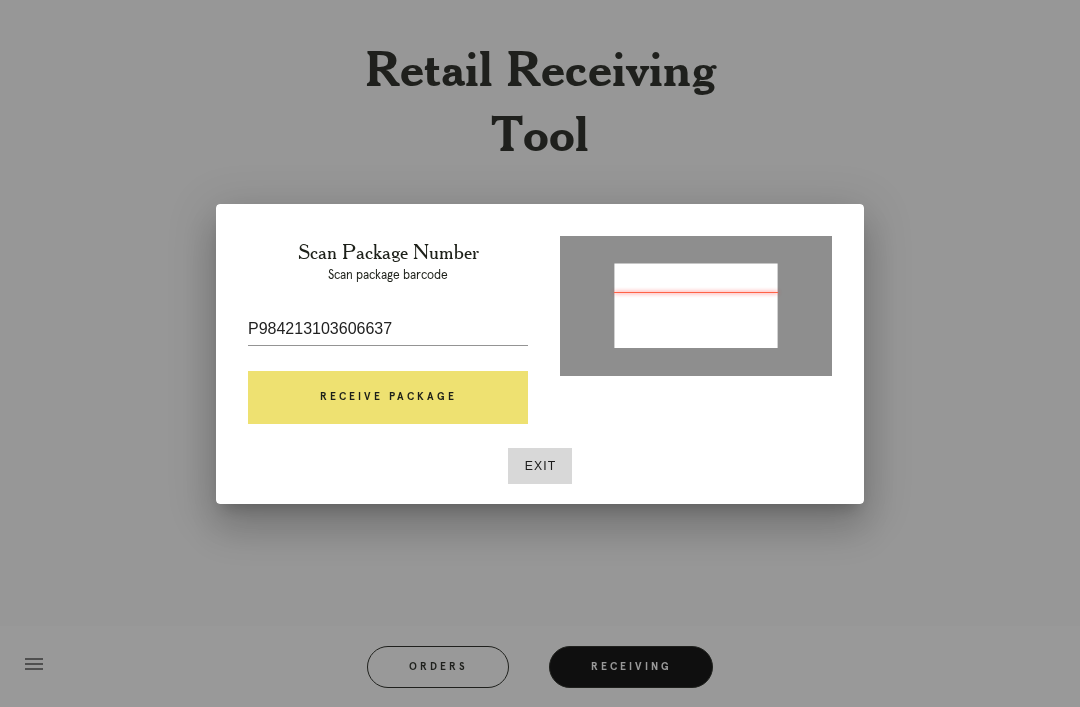click on "Receive Package" at bounding box center [388, 398] 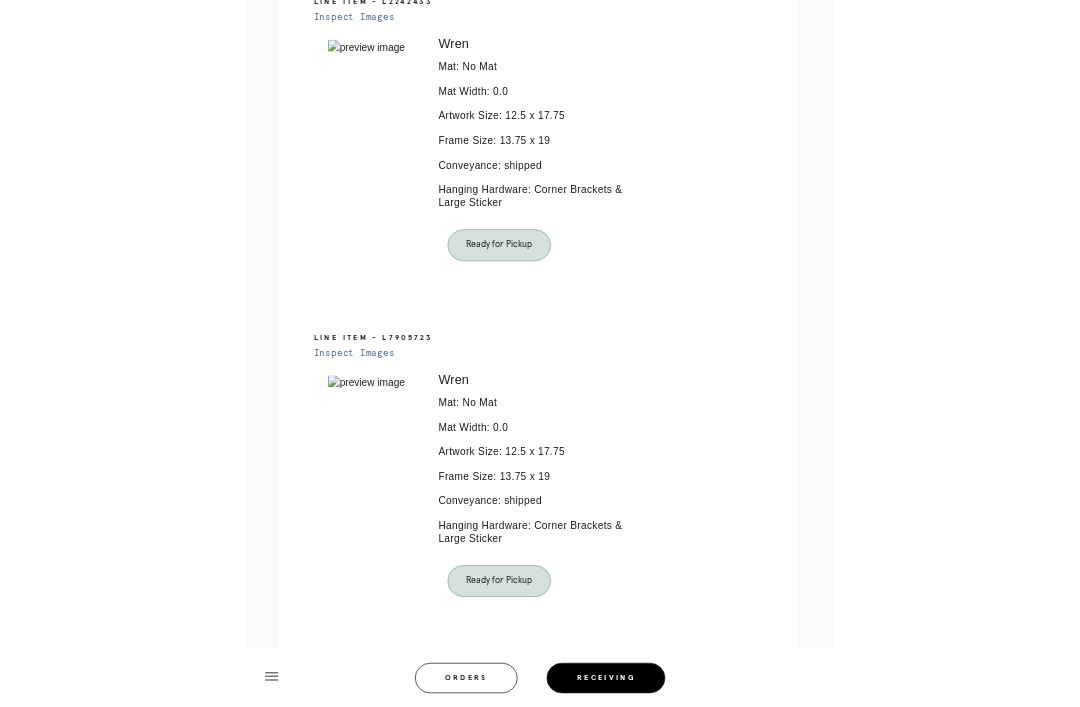 scroll, scrollTop: 1714, scrollLeft: 0, axis: vertical 